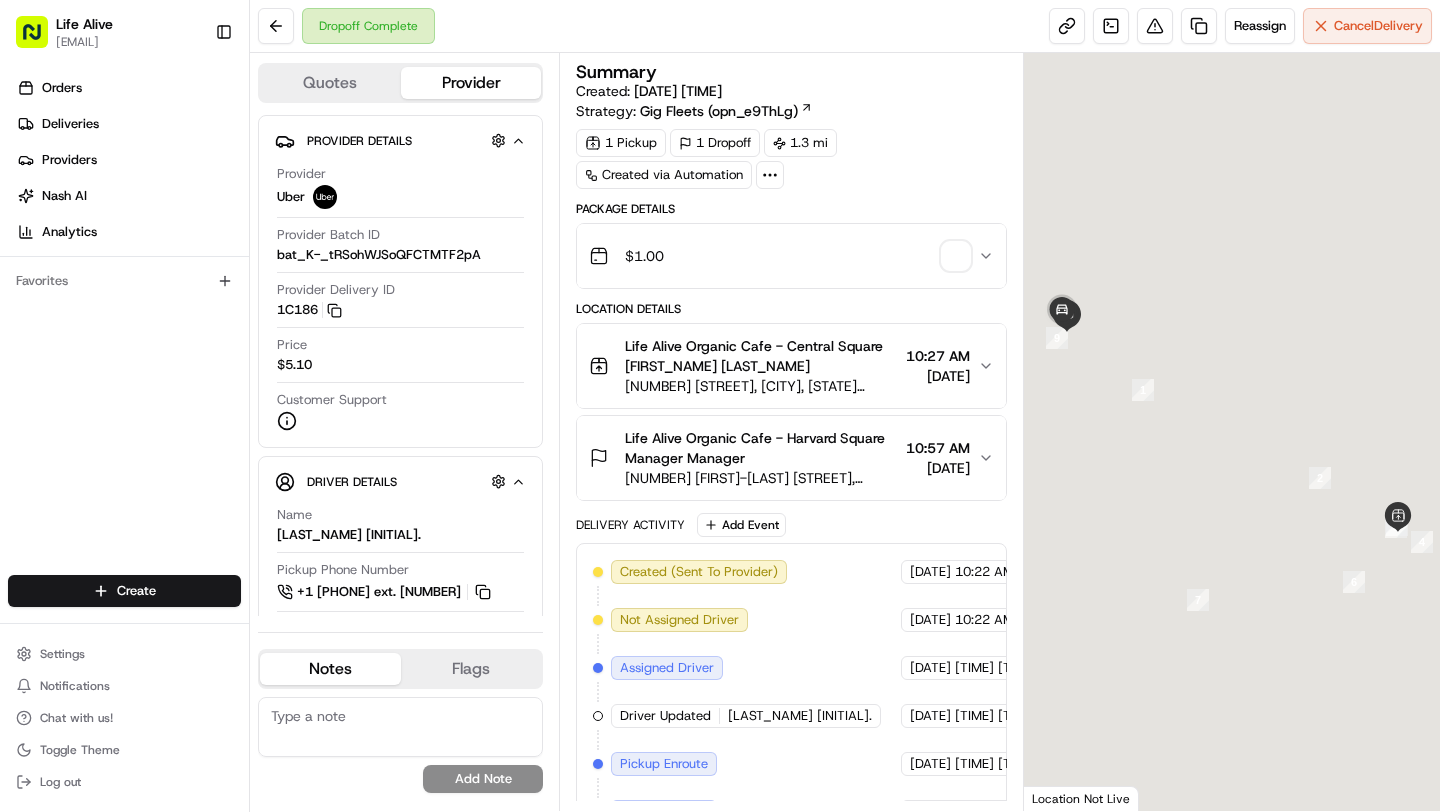 scroll, scrollTop: 0, scrollLeft: 0, axis: both 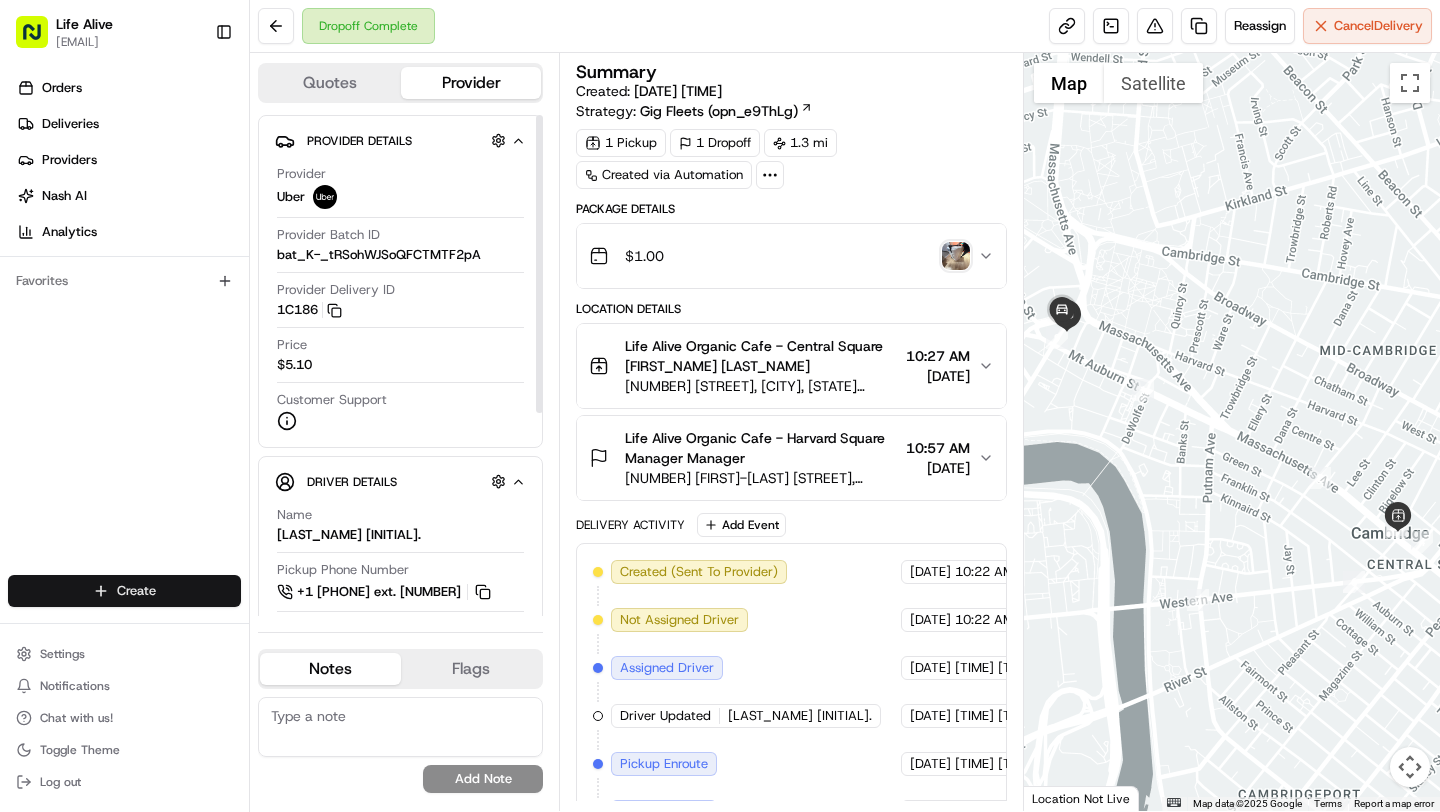 click on "Life Alive [FIRST_NAME] [EMAIL] Toggle Sidebar Orders Deliveries Providers Nash AI Analytics Favorites Main Menu Members & Organization Organization Users Roles Preferences Customization Tracking Orchestration Automations Dispatch Strategy Locations Pickup Locations Dropoff Locations Billing Billing Refund Requests Integrations Notification Triggers Webhooks API Keys Request Logs Create Settings Notifications Chat with us! Toggle Theme Log out Dropoff Complete Reassign Cancel Delivery Quotes Provider Provider Details Hidden ( 2 ) Provider Uber Provider Batch ID [ID] Provider Delivery ID [ID] Copy del_[ID] [ID] Price $5.10 Customer Support Driver Details Hidden ( 6 ) Name [LAST_NAME] [INITIAL]. Pickup Phone Number +1 [PHONE] ext. [NUMBER] Dropoff Phone Number +1 [PHONE] [NUMBER] Tip $10.00 Type car Make Honda Model Civic Color dimgray Notes Flags [EMAIL] [EMAIL] [EMAIL] [EMAIL] [EMAIL] Add Note" at bounding box center (720, 406) 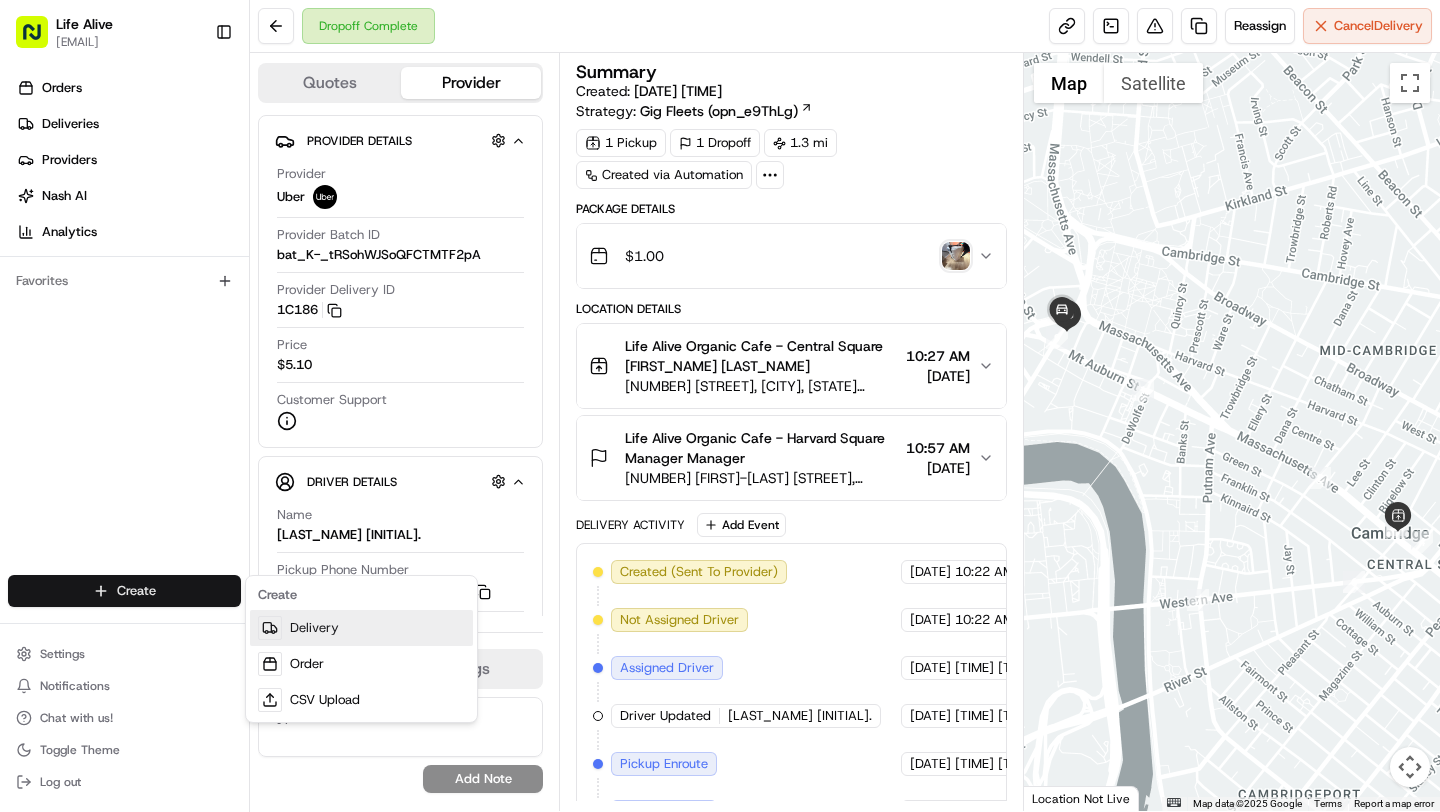 click on "Delivery" at bounding box center (361, 628) 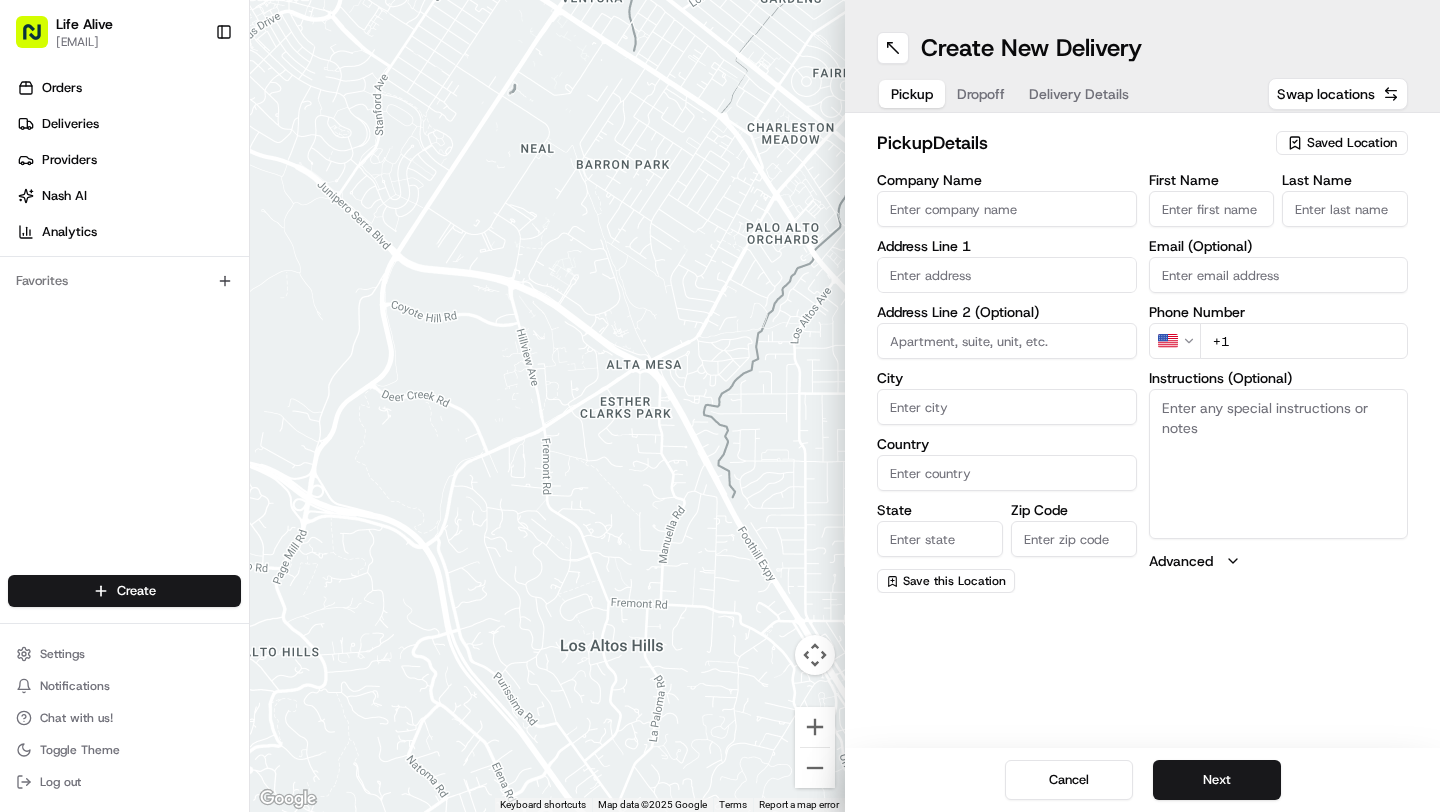 click on "Company Name" at bounding box center [1007, 209] 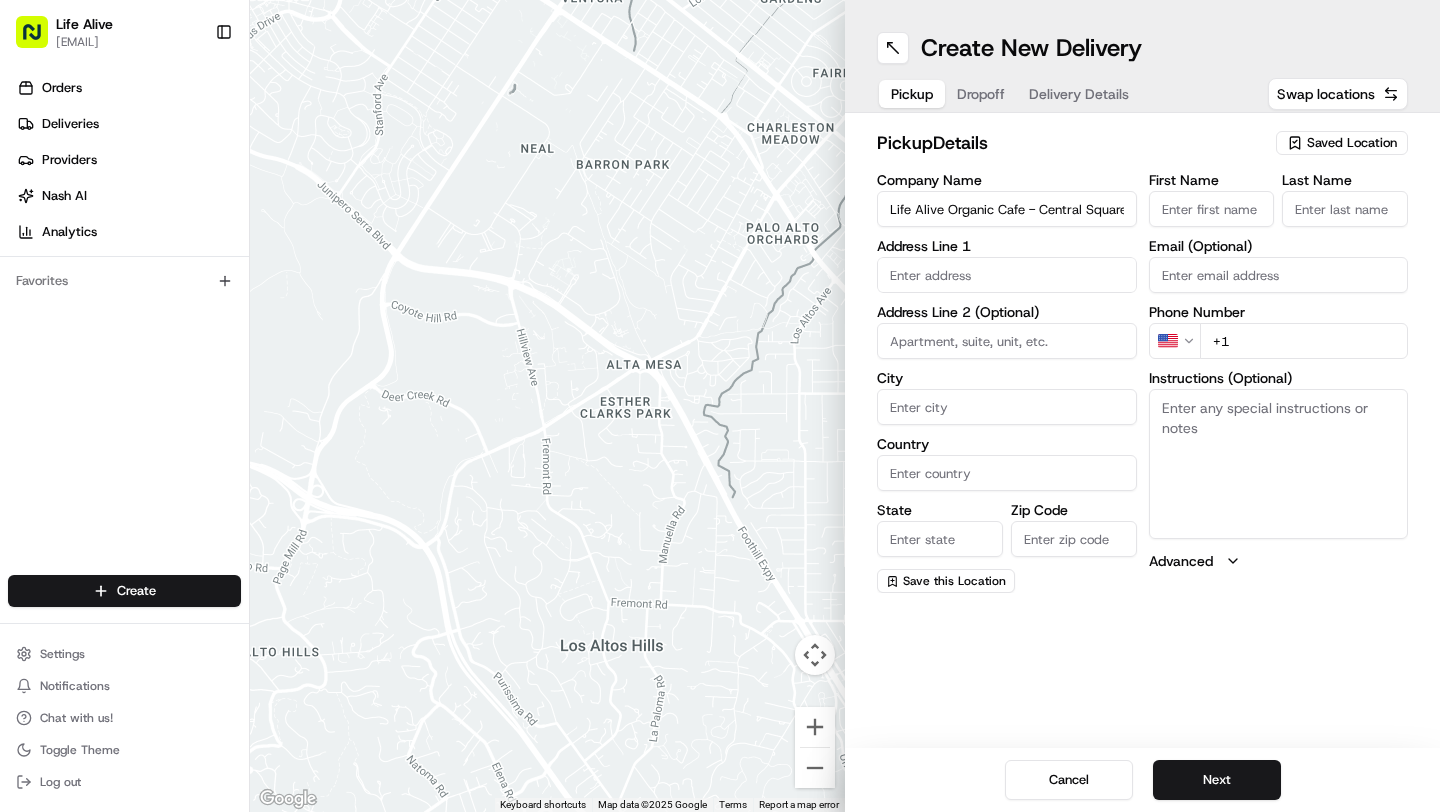 type on "[NUMBER] [STREET]" 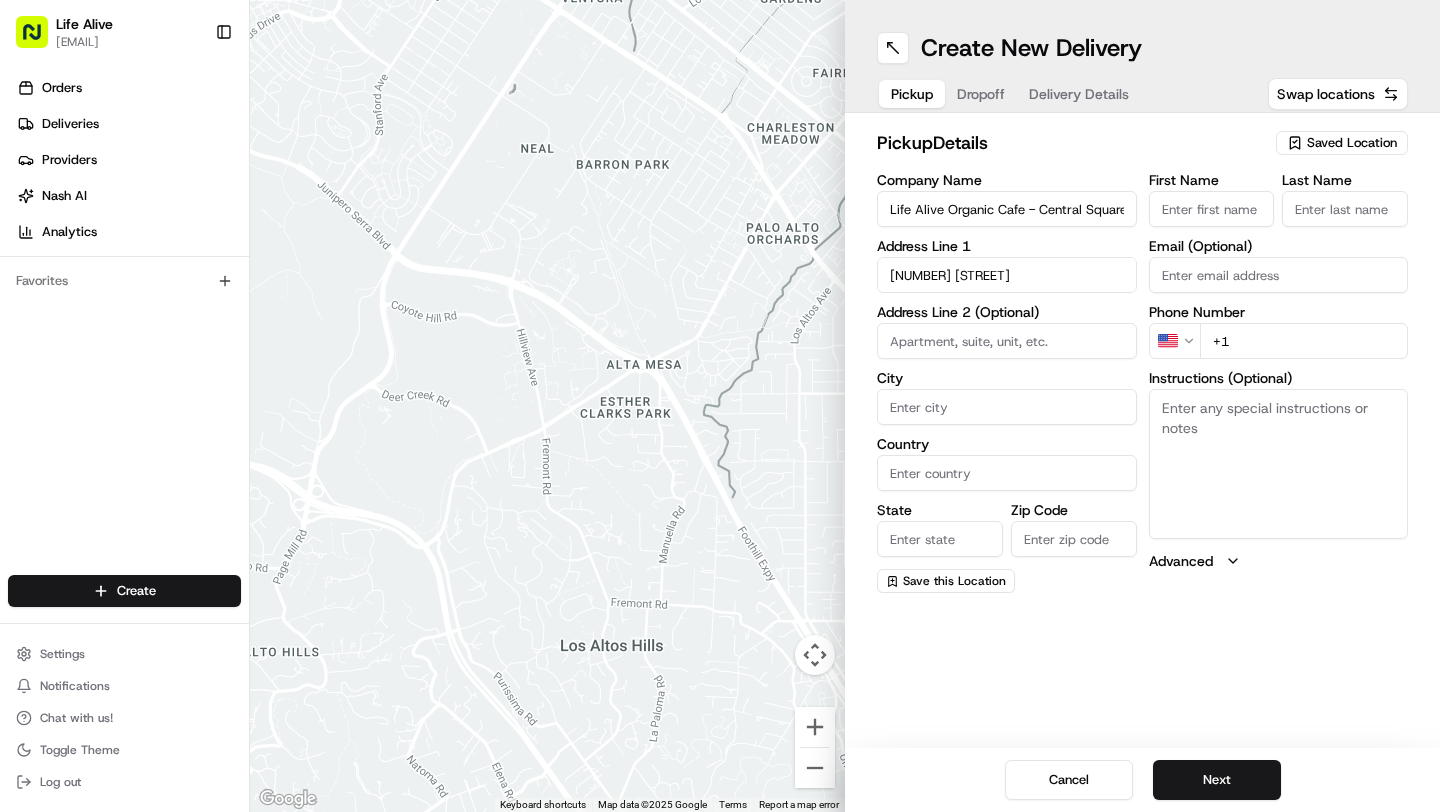 type on "Cambridge" 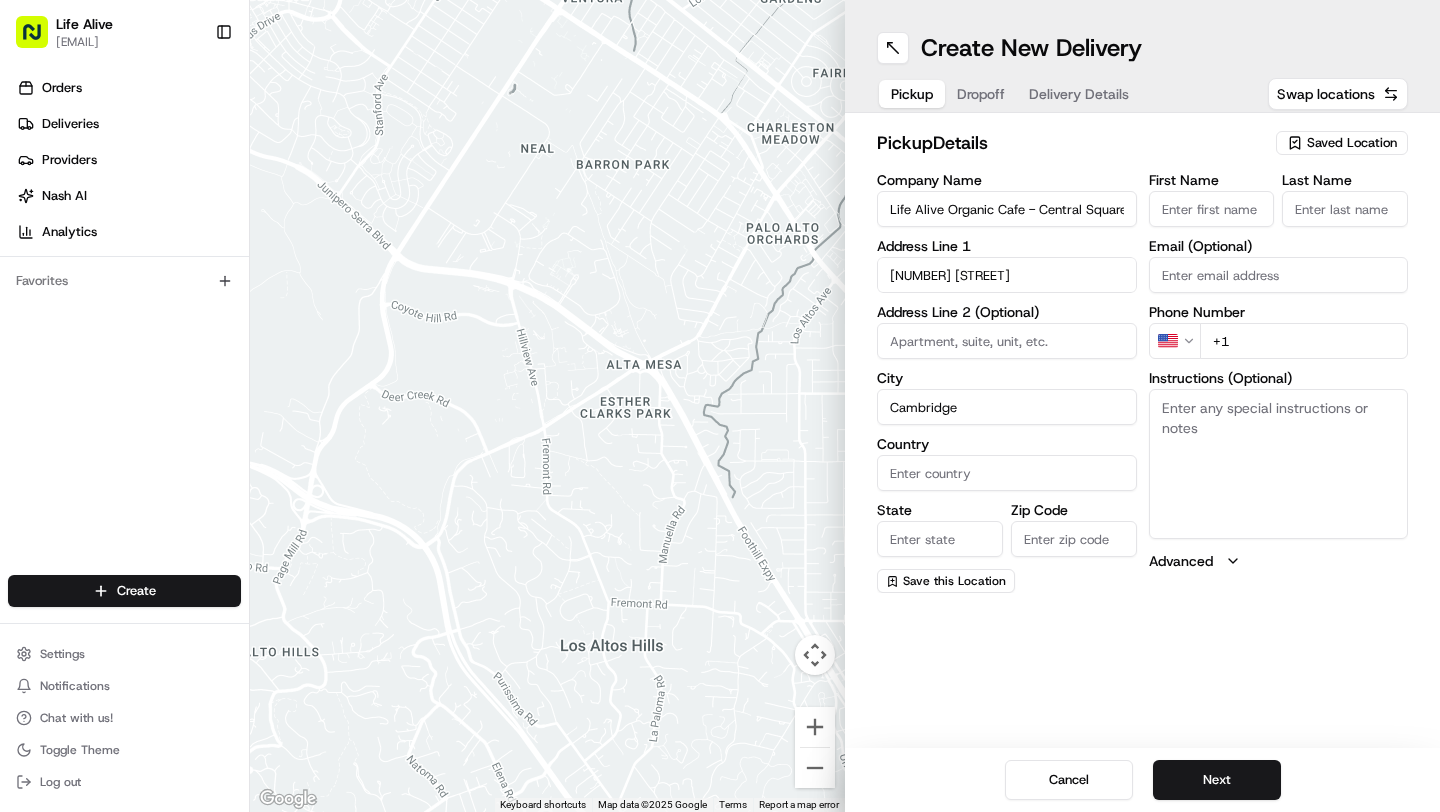 type on "United States" 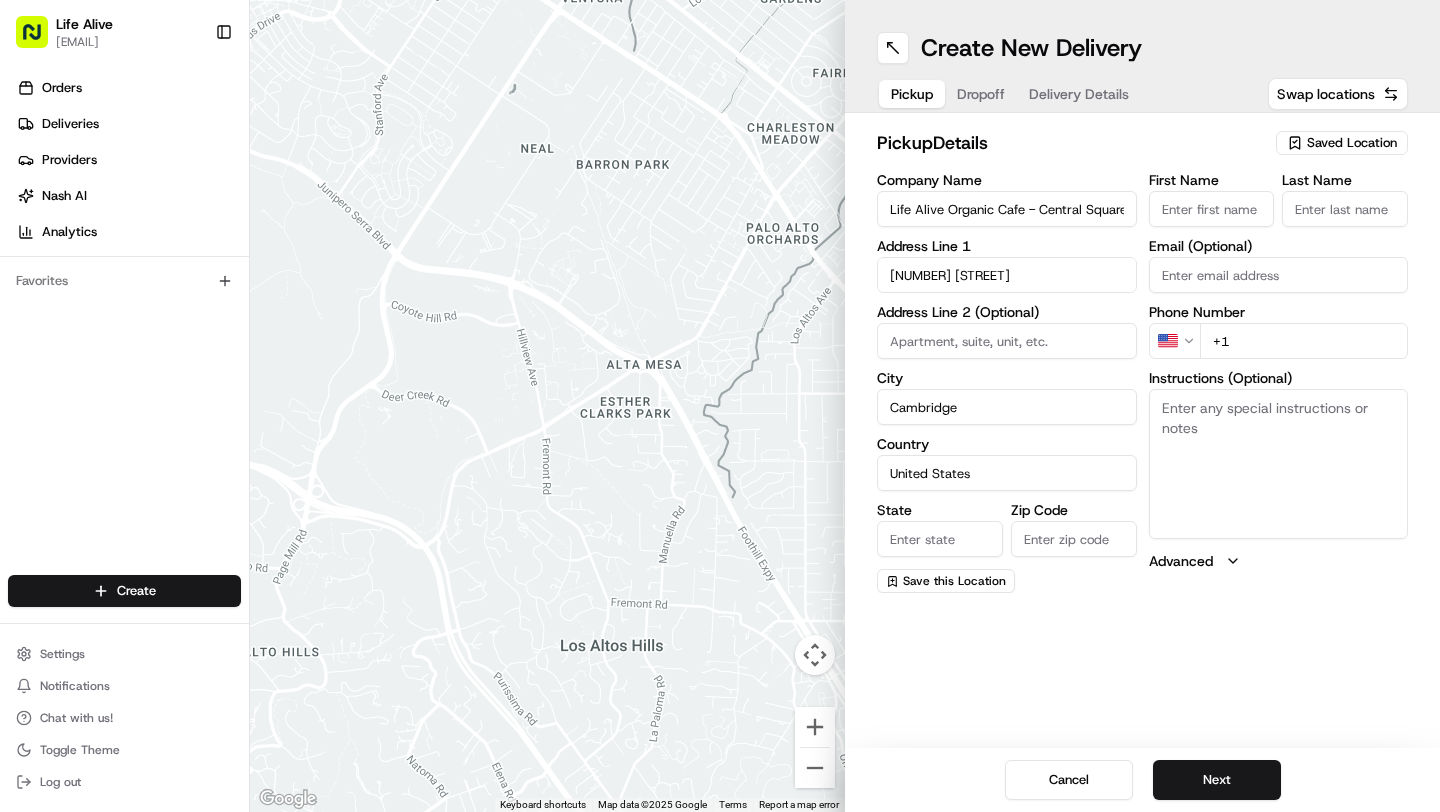 type on "MA" 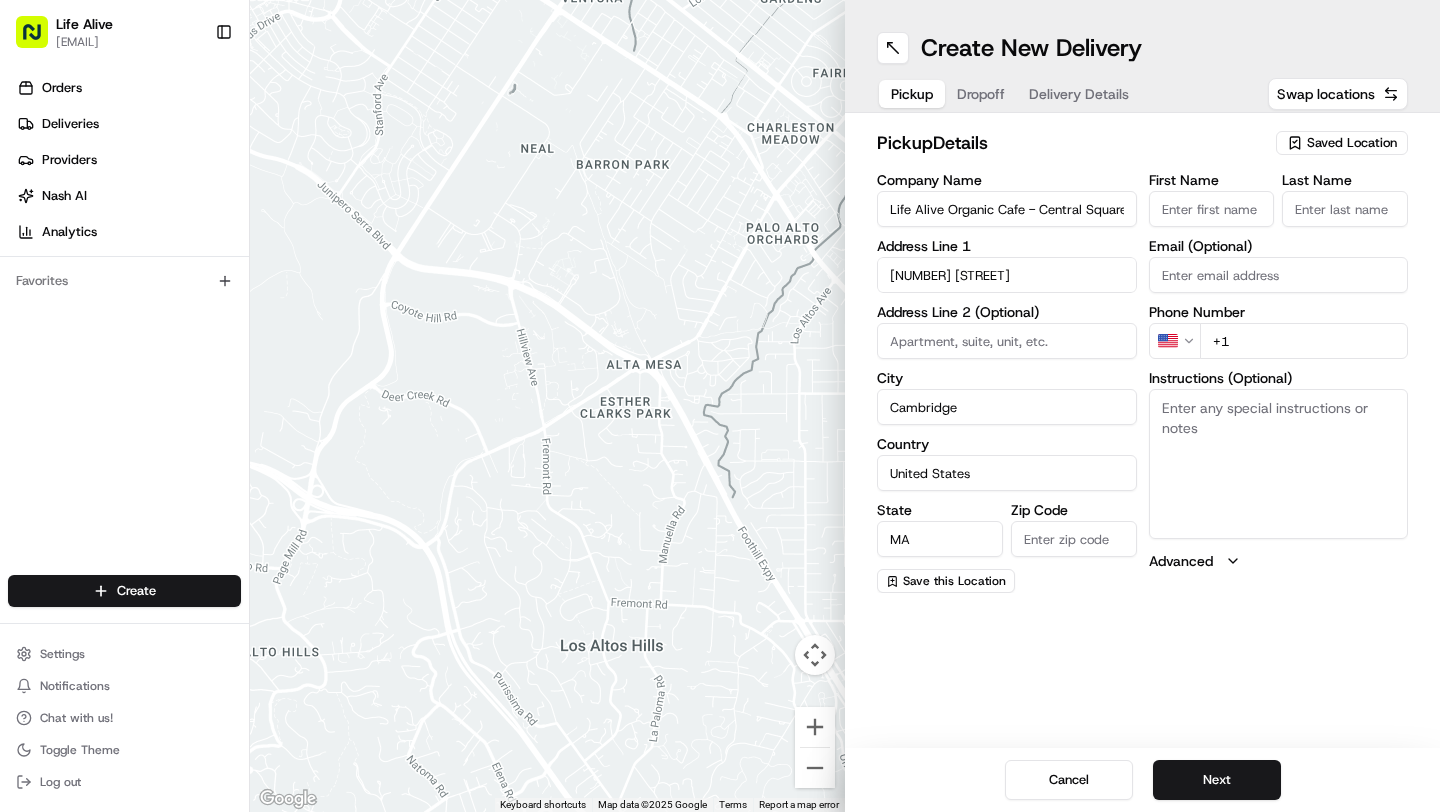 type on "02139" 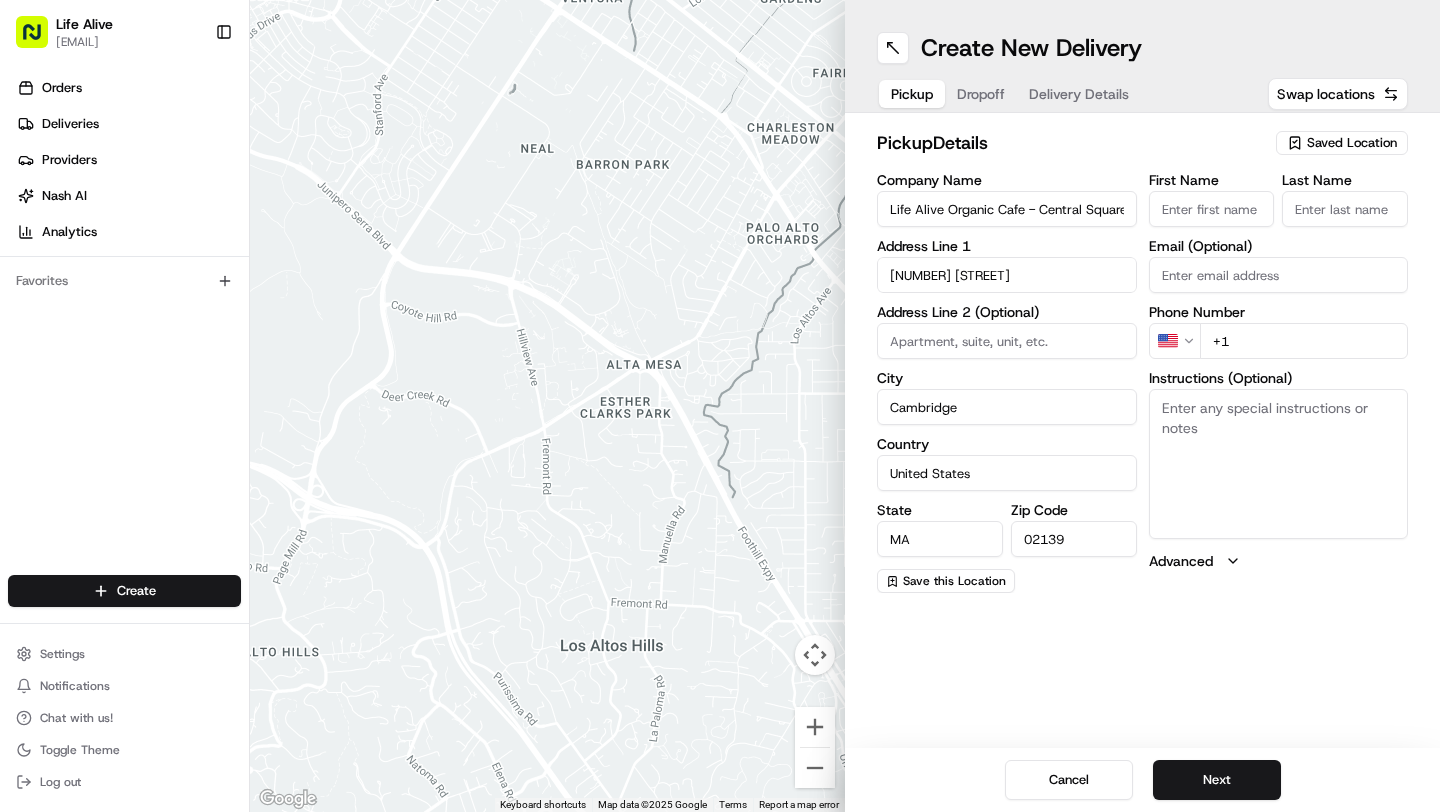 type on "Steven" 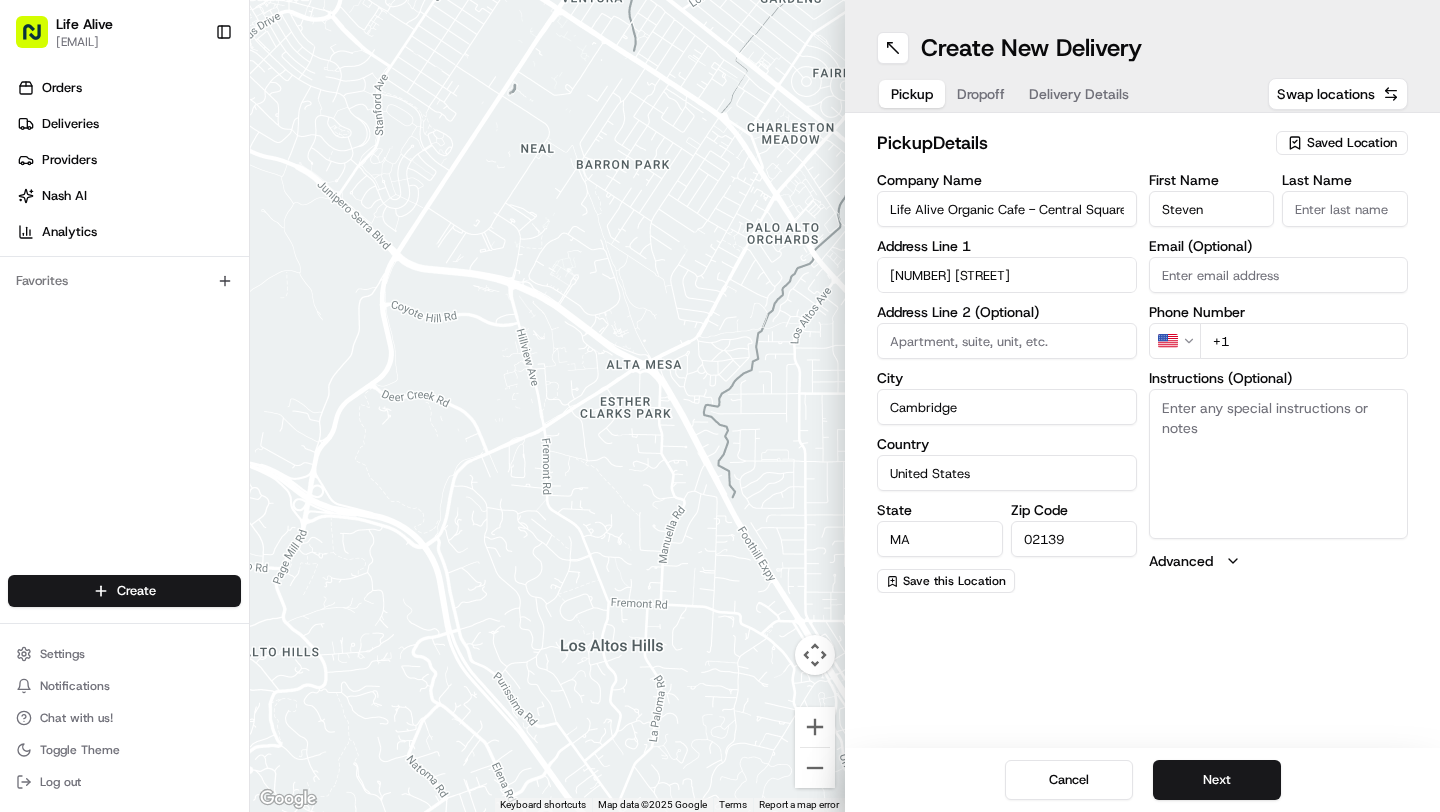type on "Instasi" 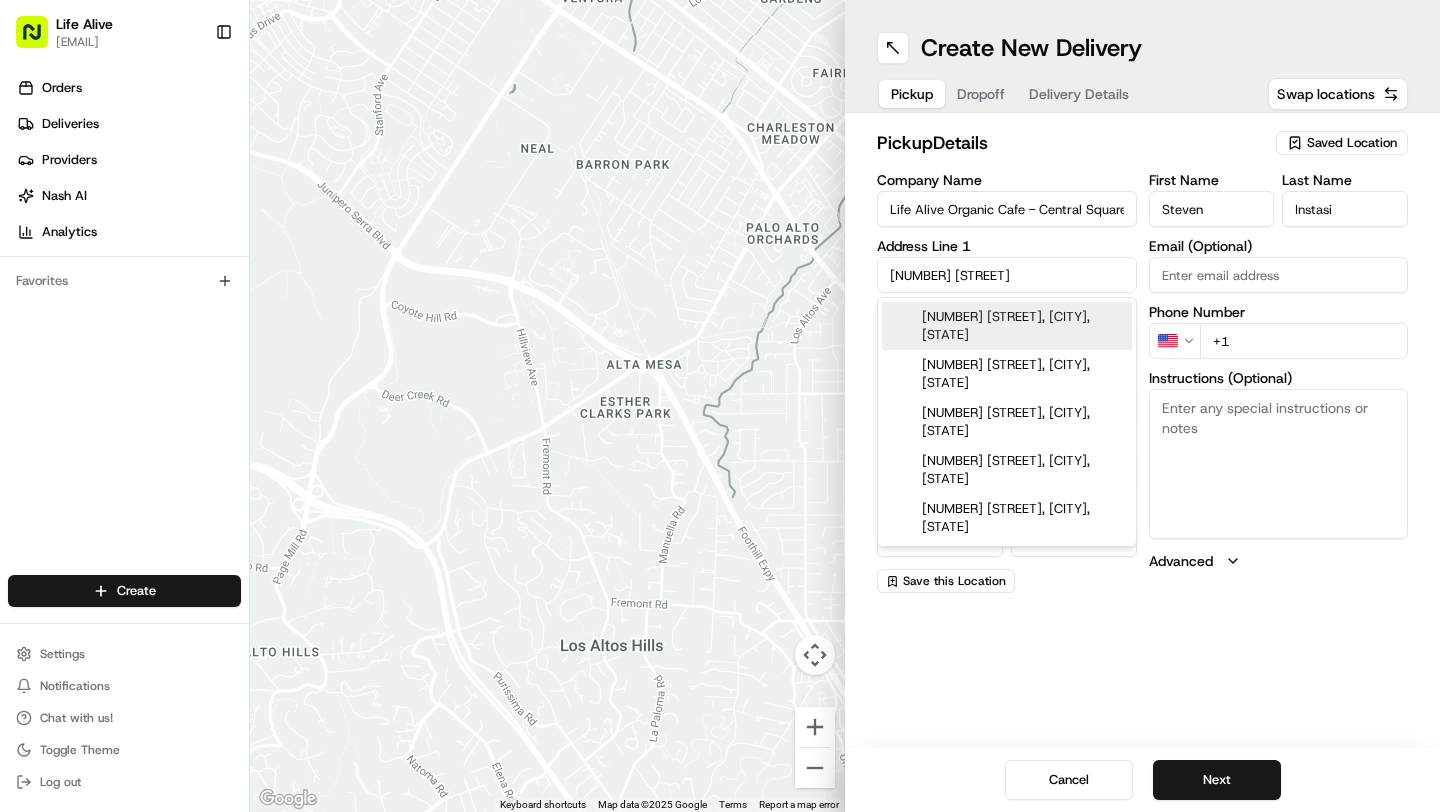click on "+1" at bounding box center (1304, 341) 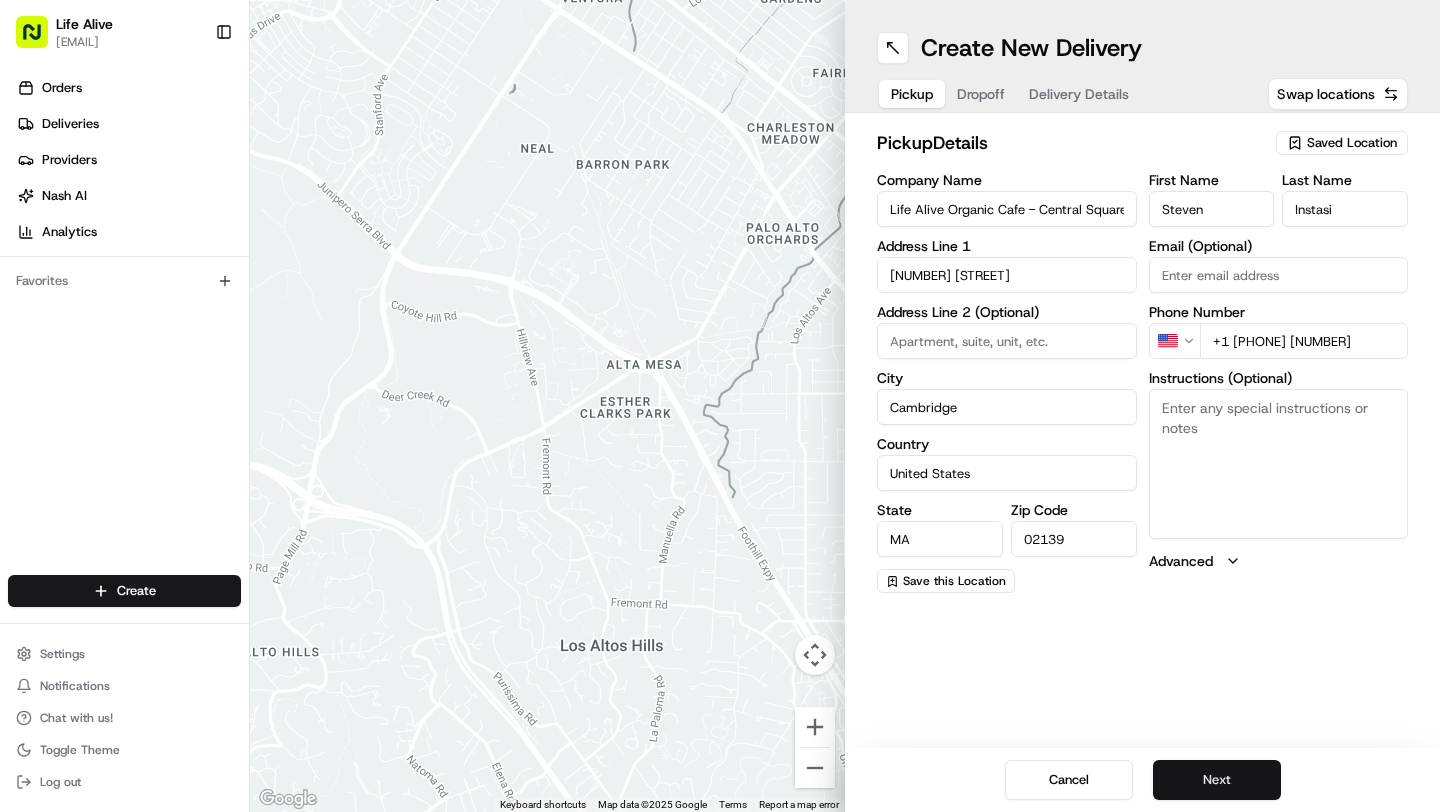 type on "+1 [PHONE] [NUMBER]" 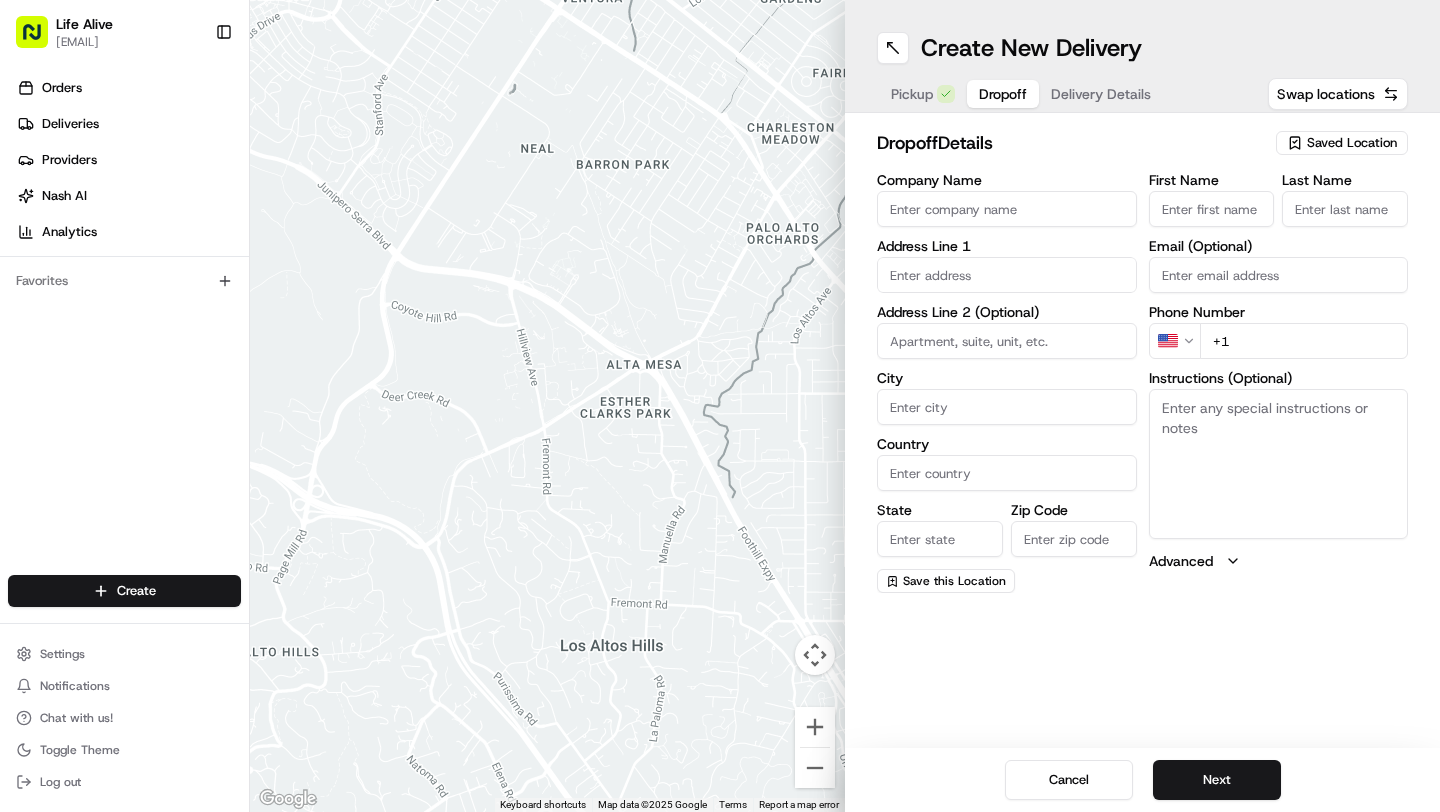 click on "Company Name" at bounding box center [1007, 209] 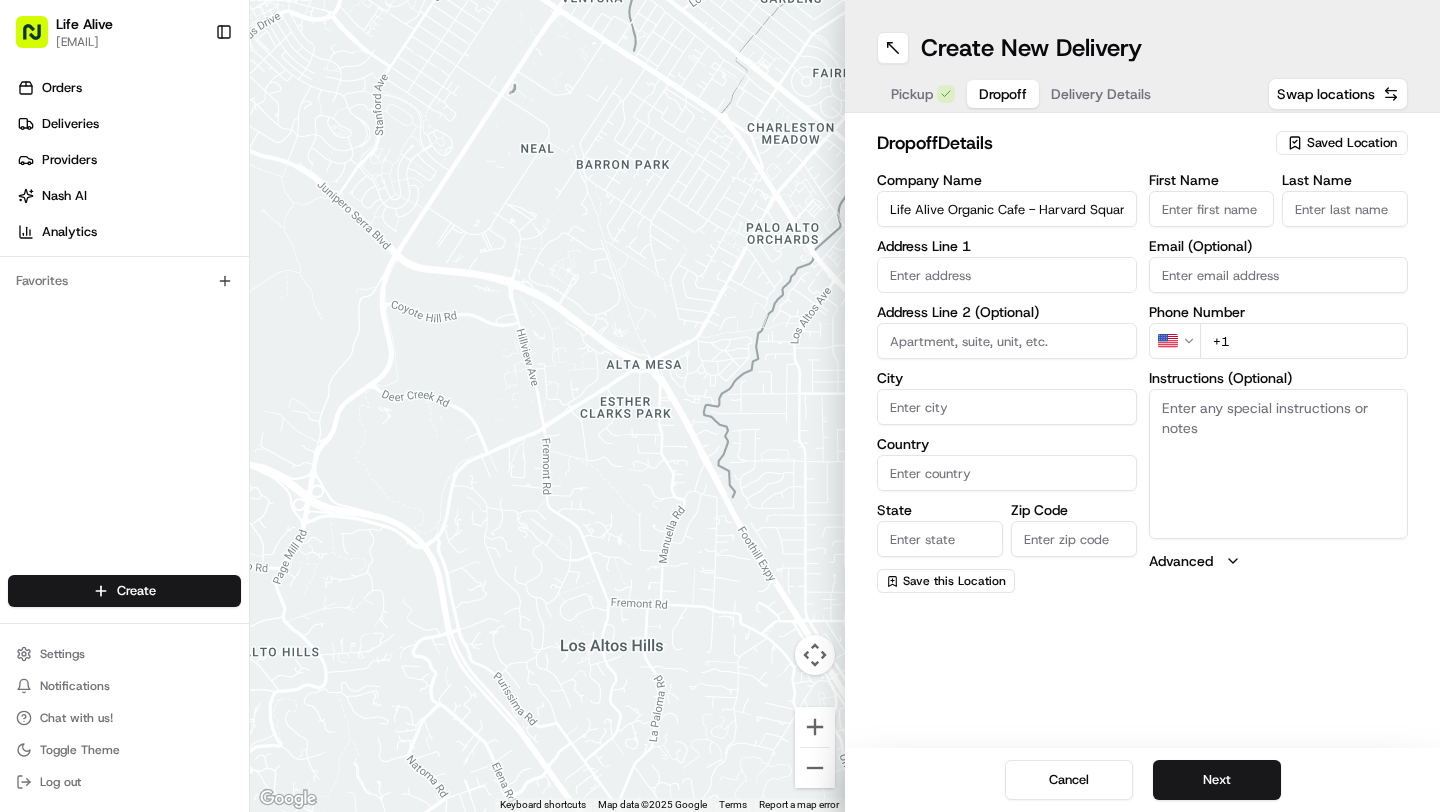 type on "[NUMBER] [FIRST]-[LAST] [STREET]" 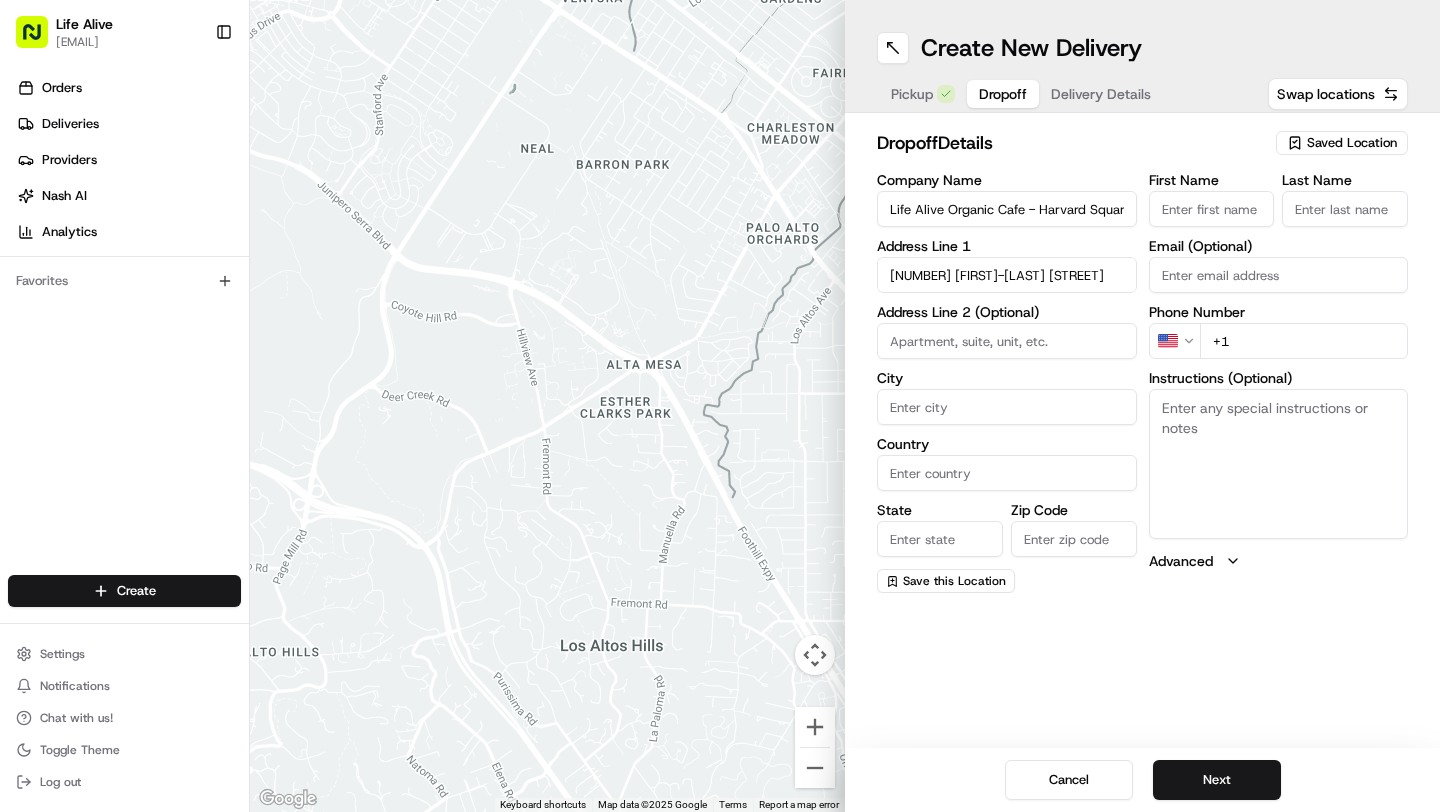 type on "Cambridge" 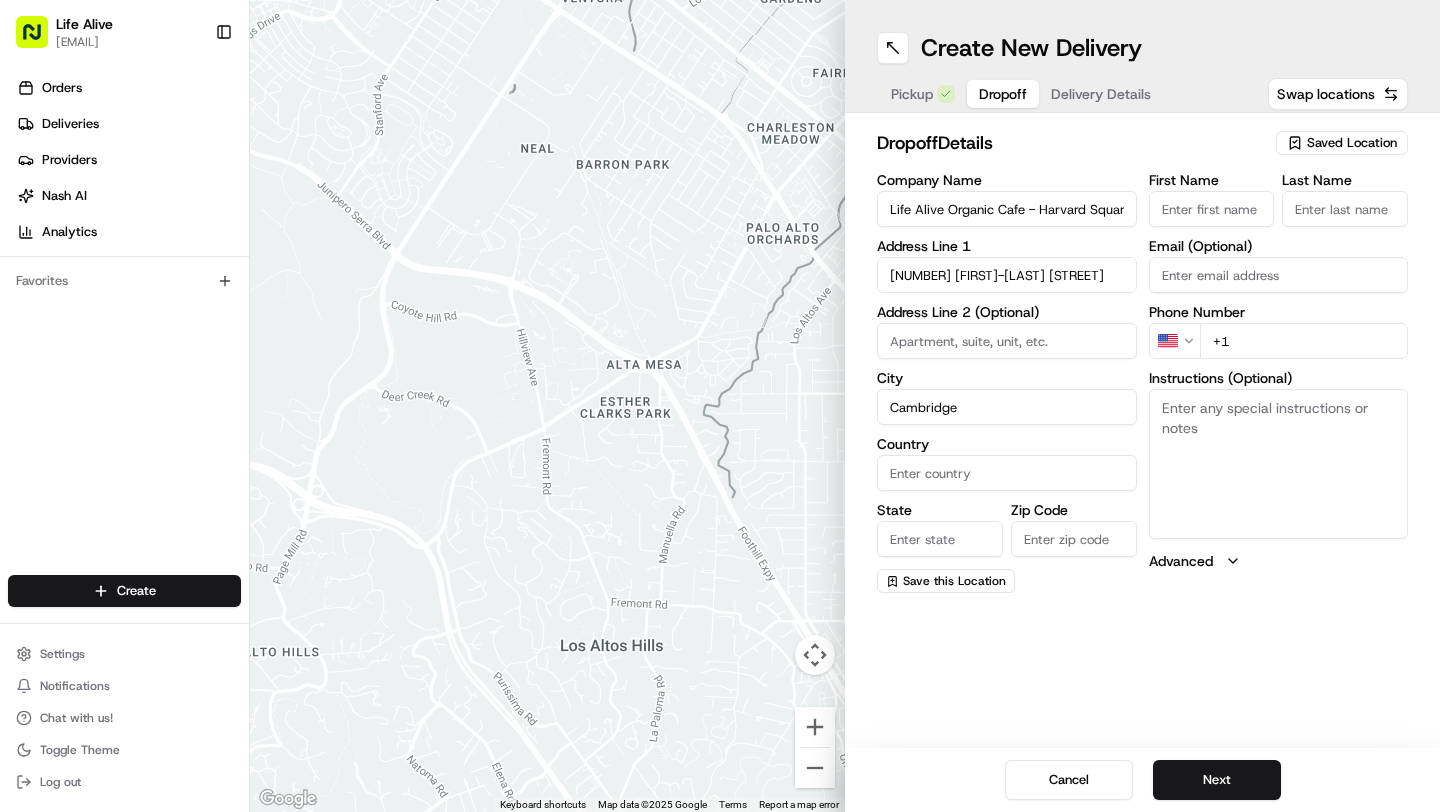 type on "United States" 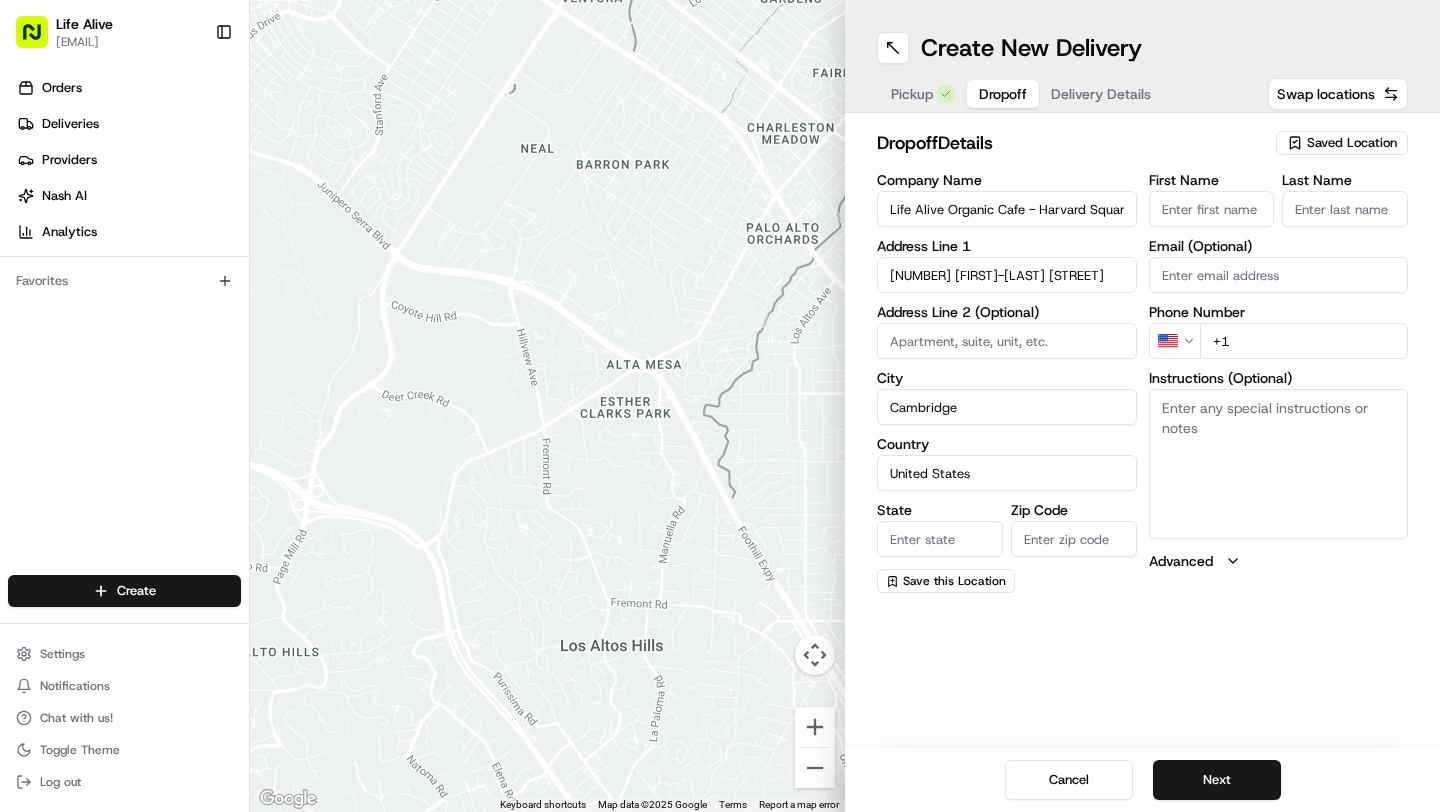 type on "MA" 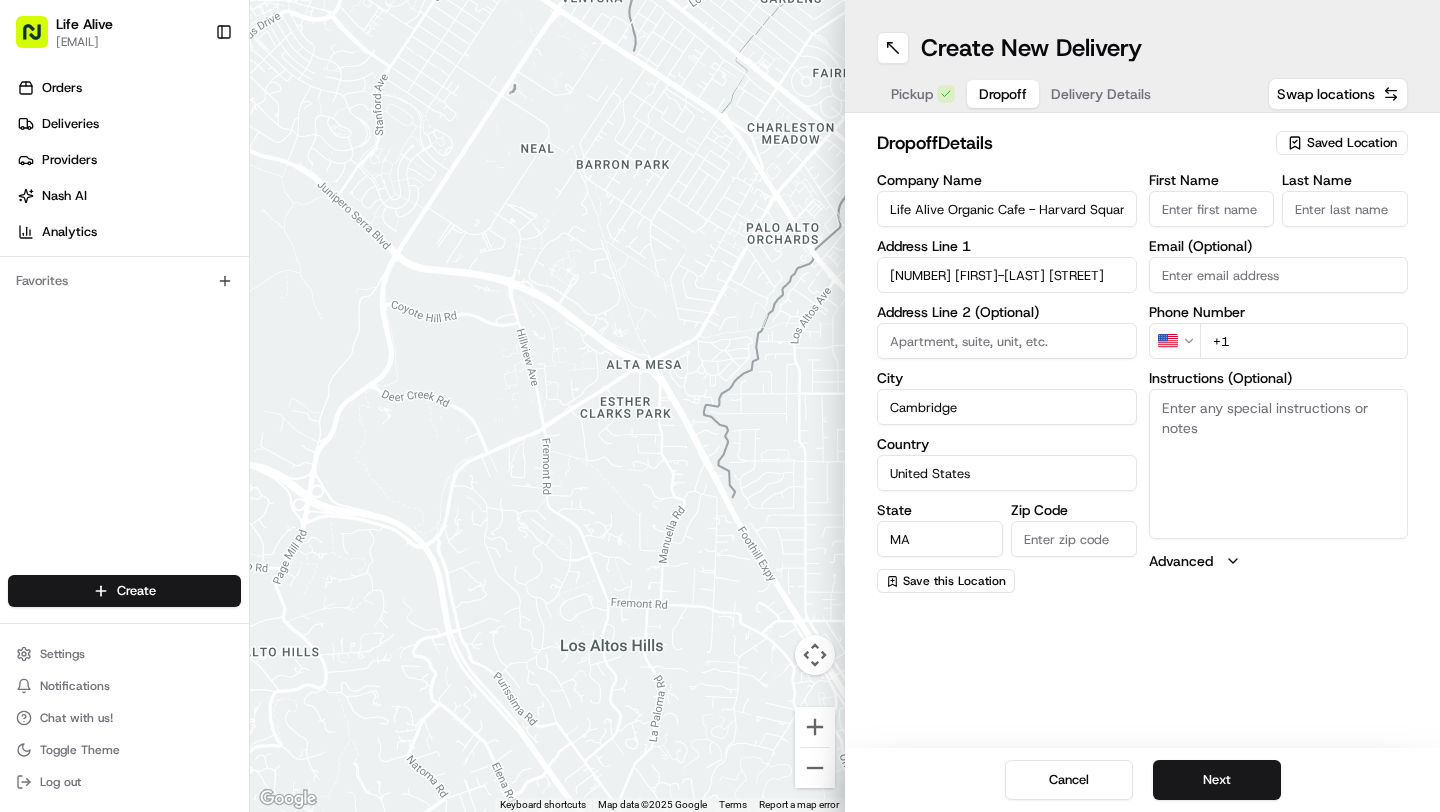 type on "02138" 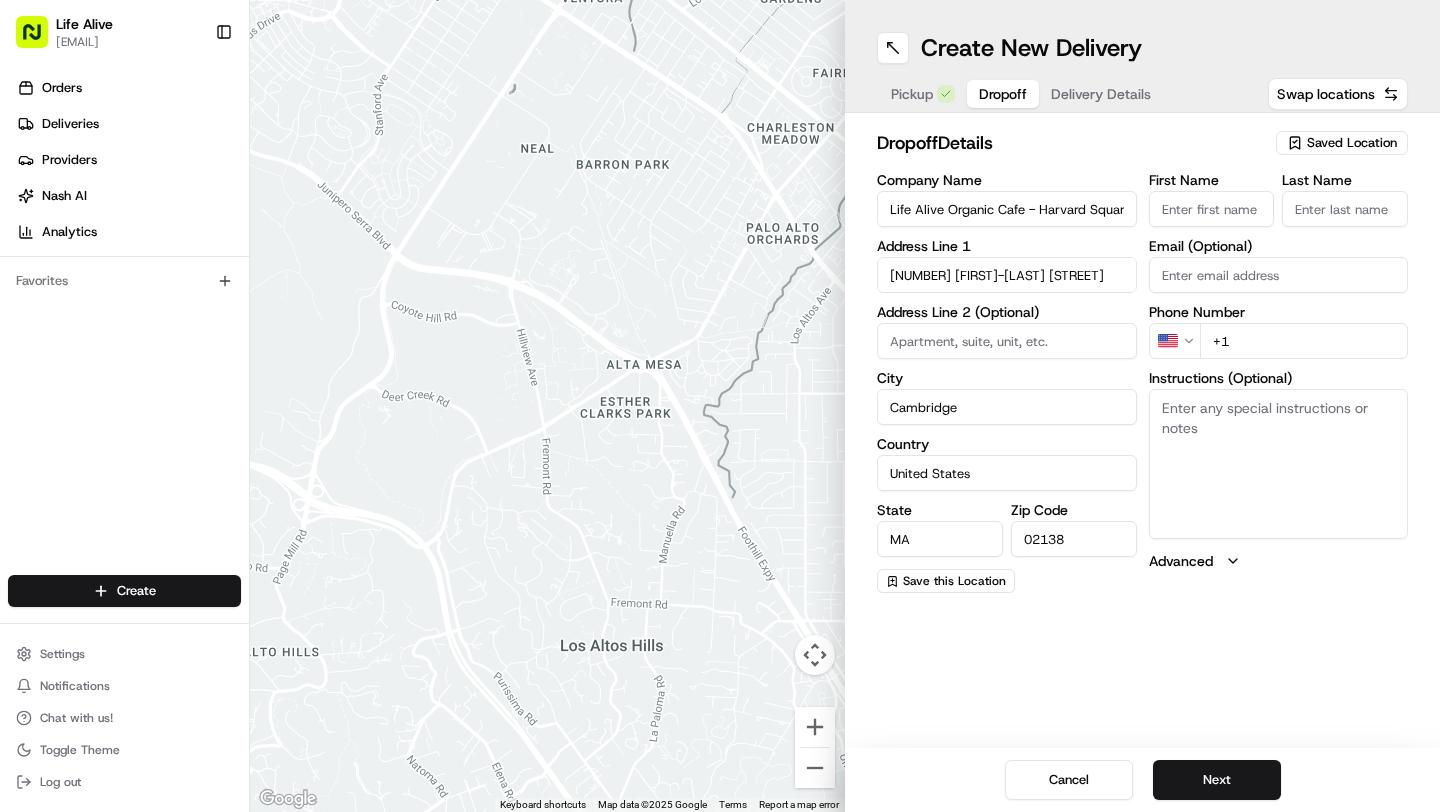 type on "Manager" 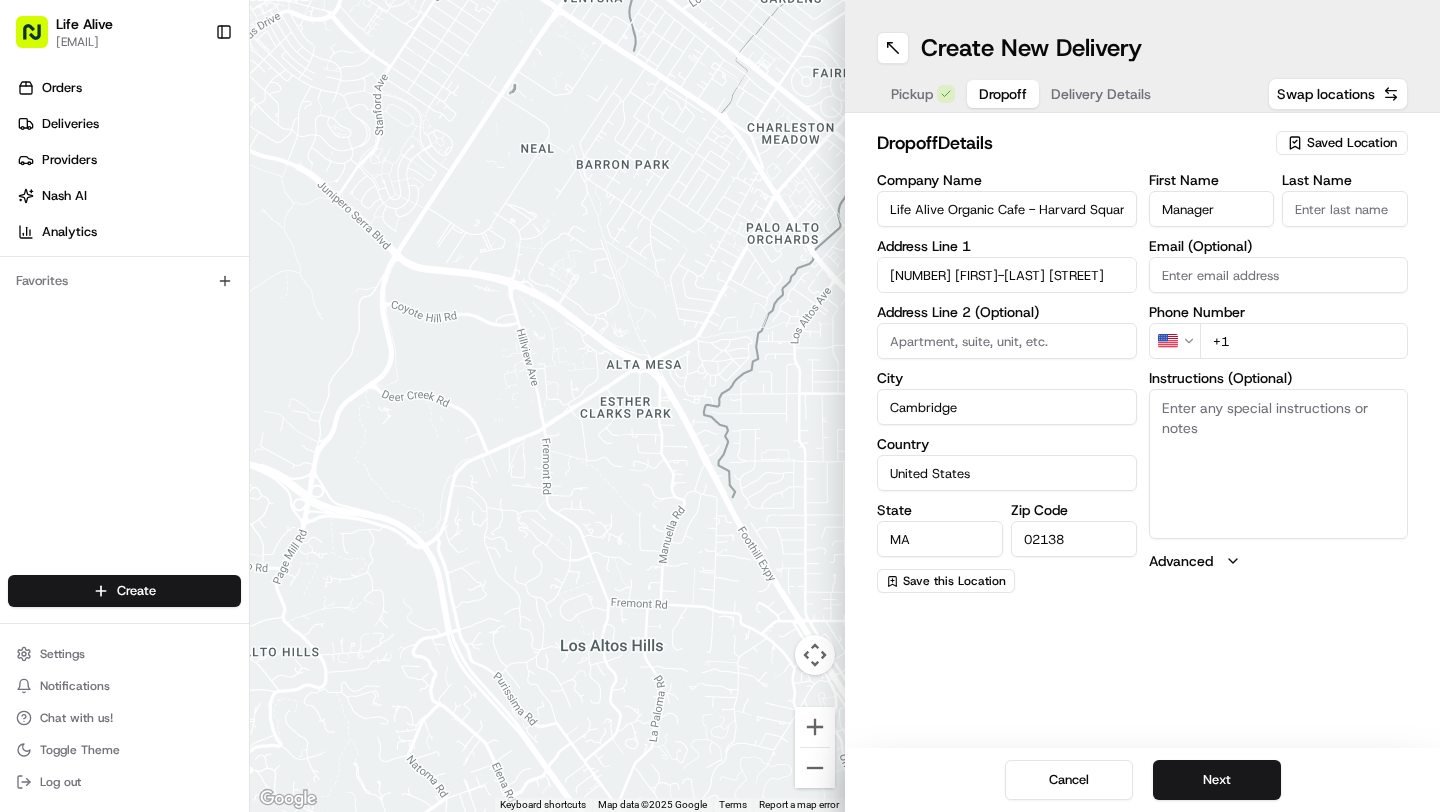 type on "Manager" 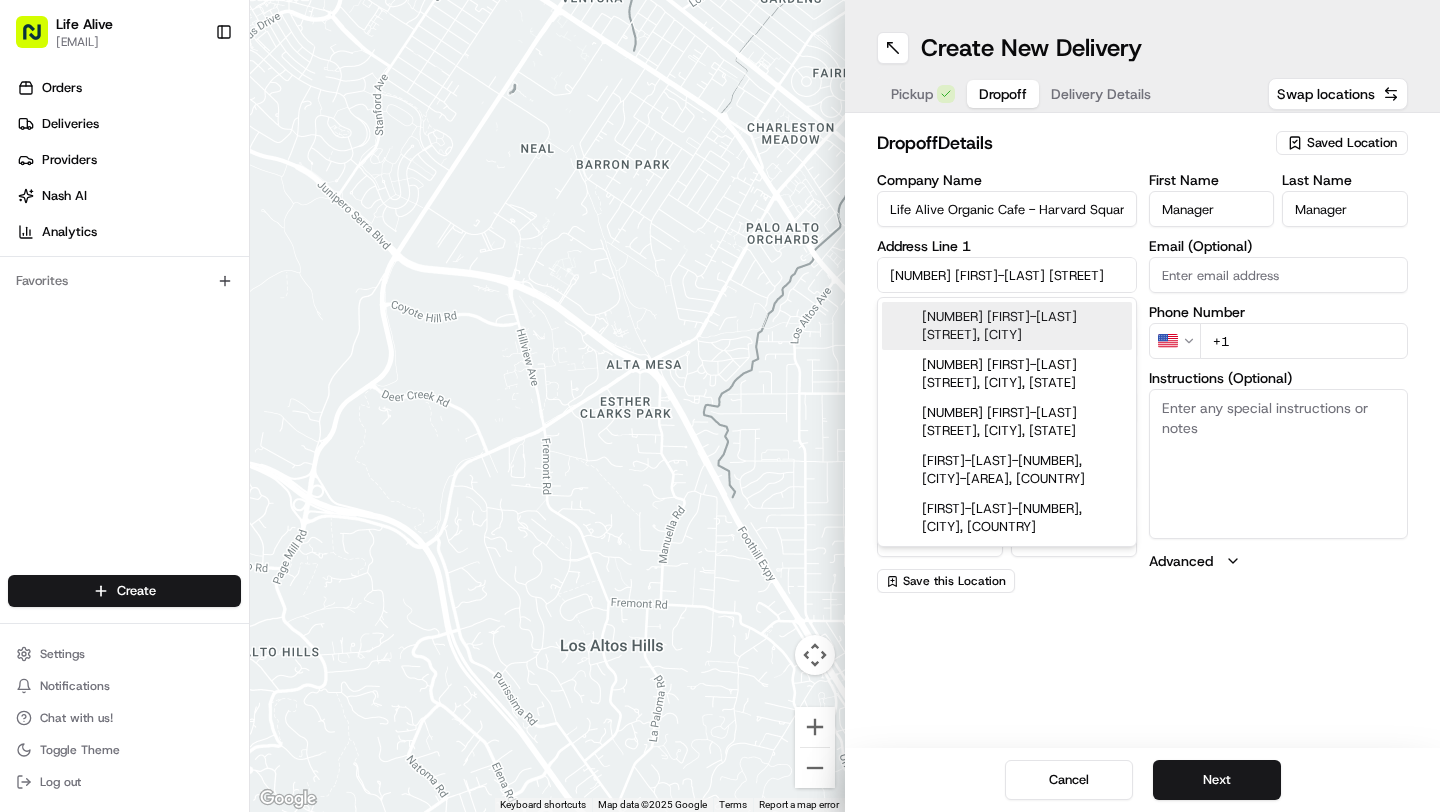 click on "+1" at bounding box center [1304, 341] 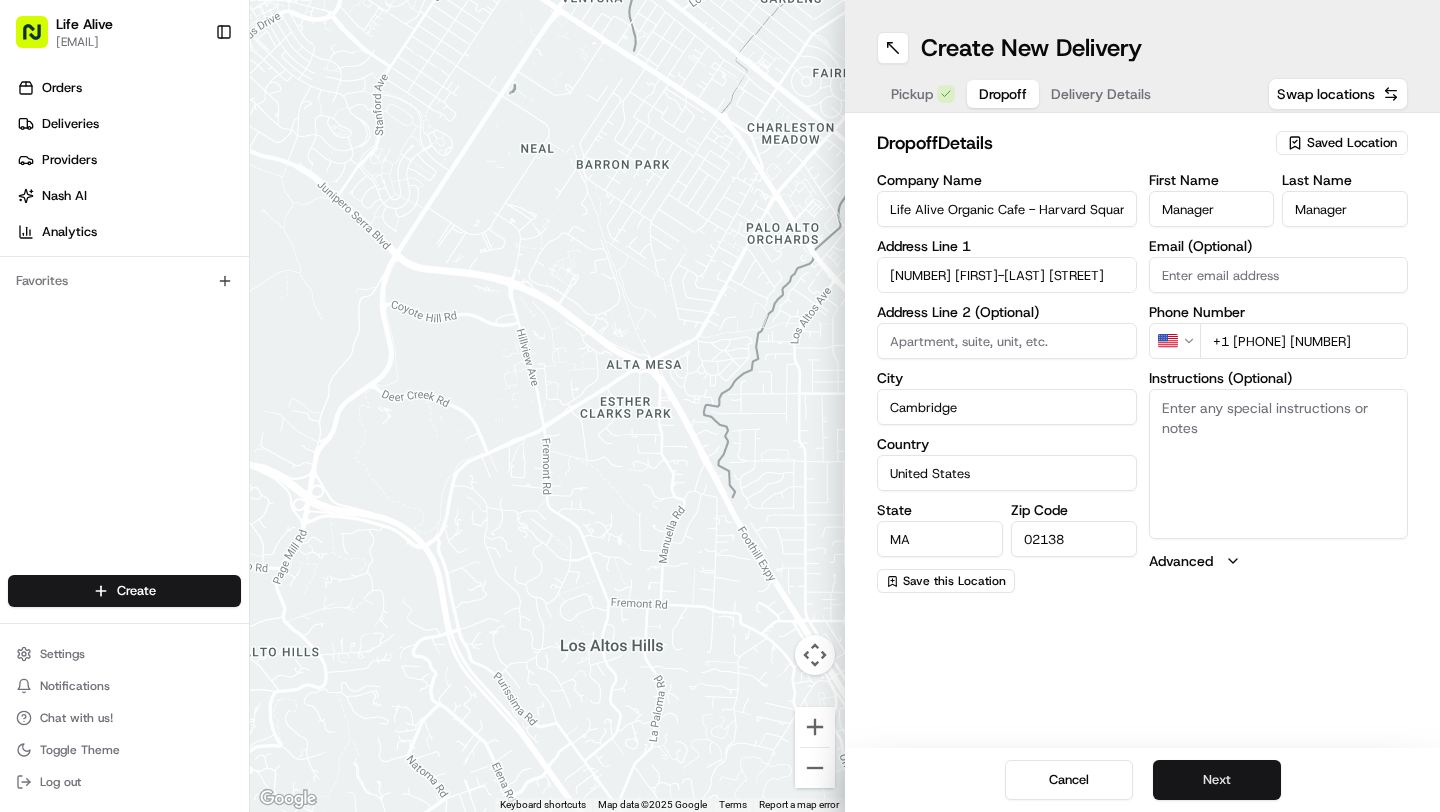 type on "+1 [PHONE] [NUMBER]" 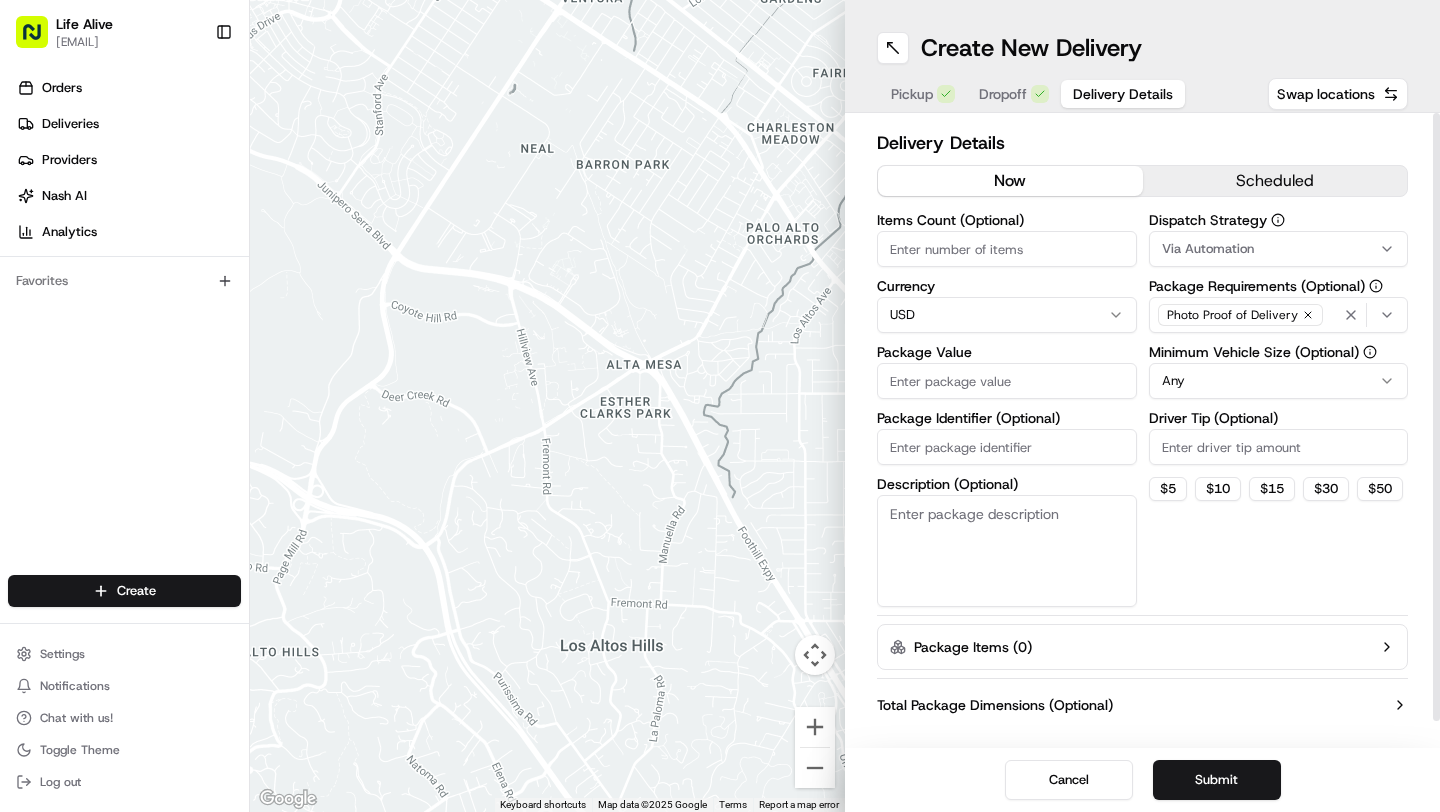 click on "Items Count (Optional)" at bounding box center [1007, 249] 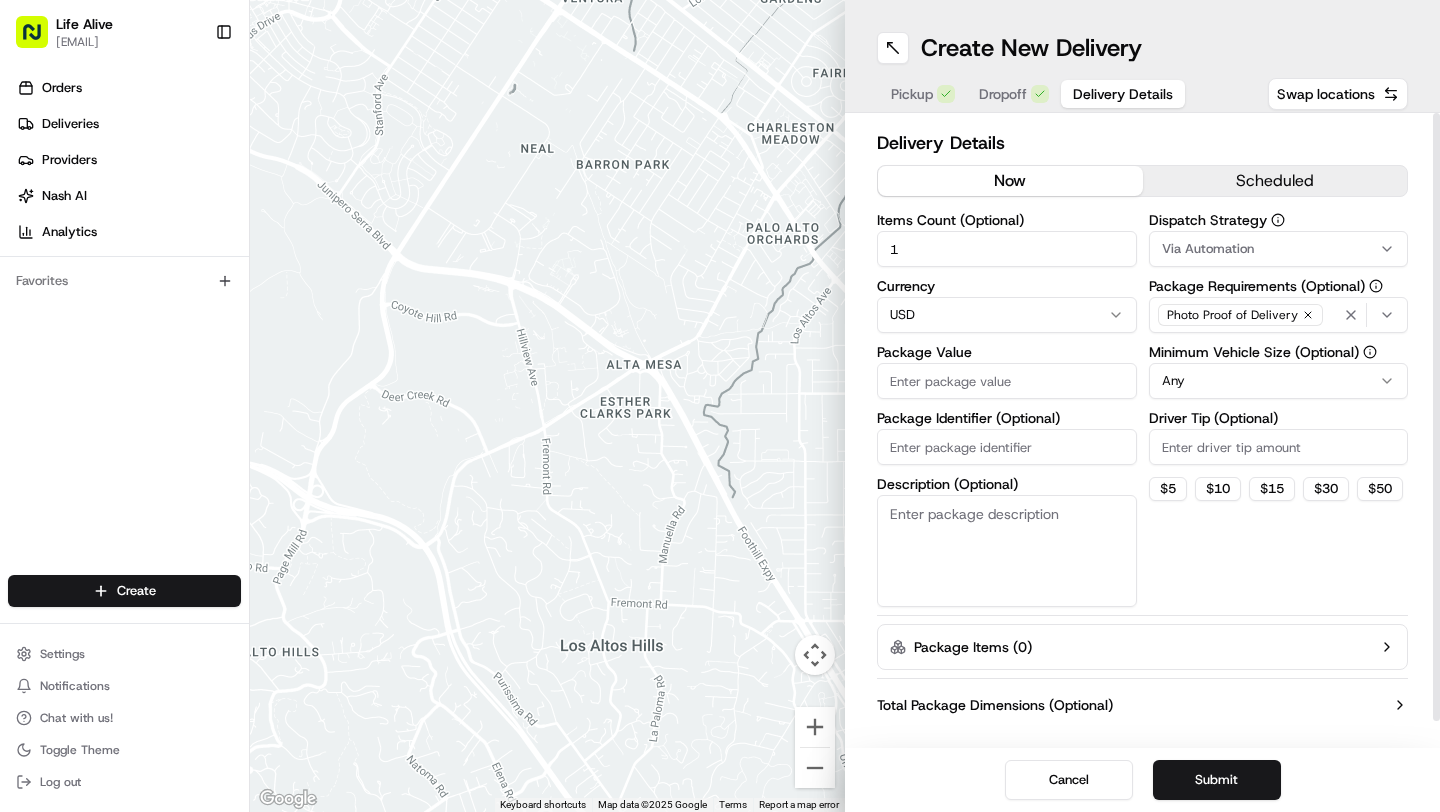 type on "1" 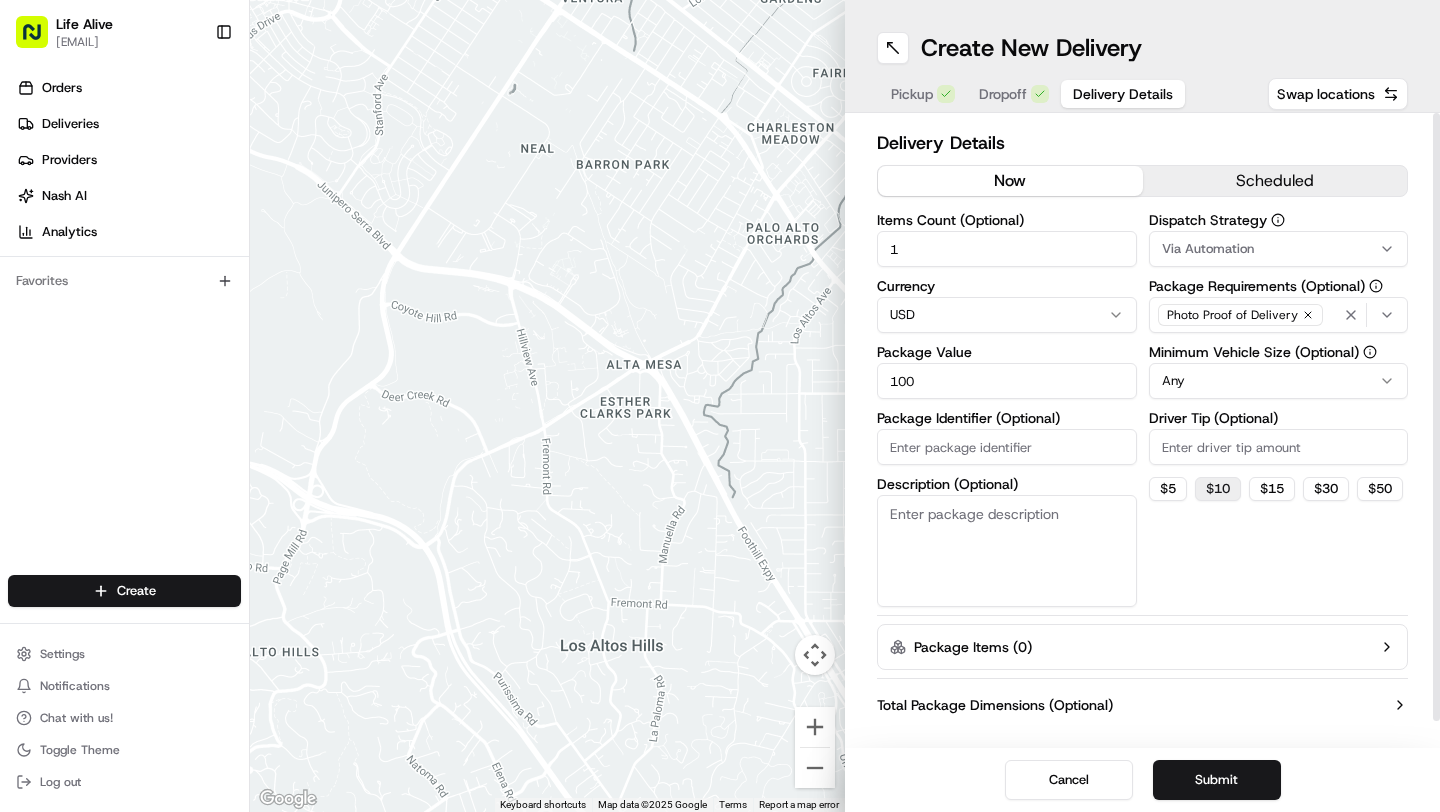 type on "100" 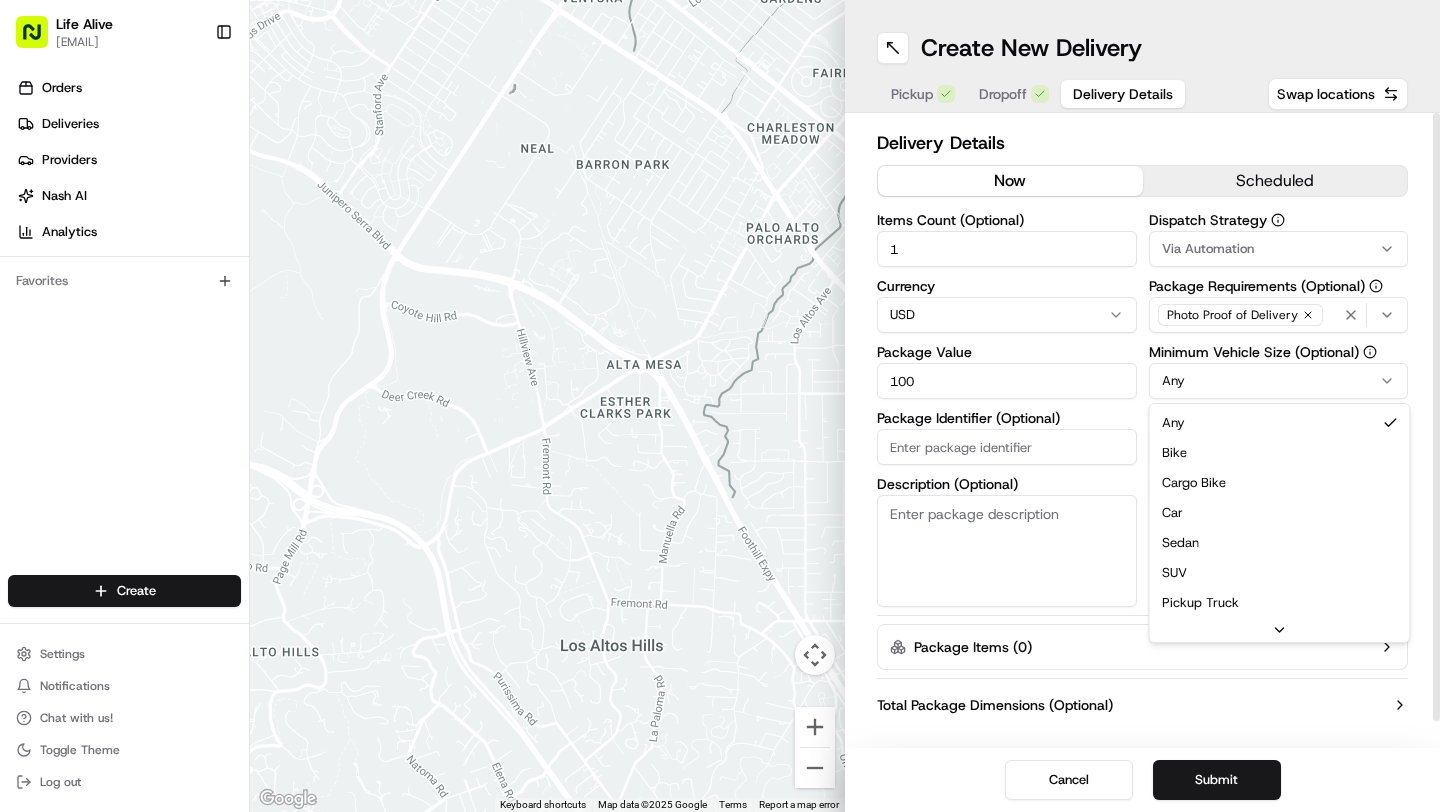 click on "Life Alive [FIRST_NAME] [EMAIL] Toggle Sidebar Orders Deliveries Providers Nash AI Analytics Favorites Main Menu Members & Organization Organization Users Roles Preferences Customization Tracking Orchestration Automations Dispatch Strategy Locations Pickup Locations Dropoff Locations Billing Billing Refund Requests Integrations Notification Triggers Webhooks API Keys Request Logs Create Settings Notifications Chat with us! Toggle Theme Log out ← Move left → Move right ↑ Move up ↓ Move down + Zoom in - Zoom out Home Jump left by 75% End Jump right by 75% Page Up Jump up by 75% Page Down Jump down by 75% Keyboard shortcuts Map Data Map data ©2025 Google Map data ©2025 Google 500 m Click to toggle between metric and imperial units Terms Report a map error Create New Delivery Pickup Dropoff Delivery Details Swap locations Delivery Details now scheduled Items Count (Optional) 1 Currency USD Package Value 100 Package Identifier (Optional) Description (Optional) Dispatch Strategy Any Any" at bounding box center (720, 406) 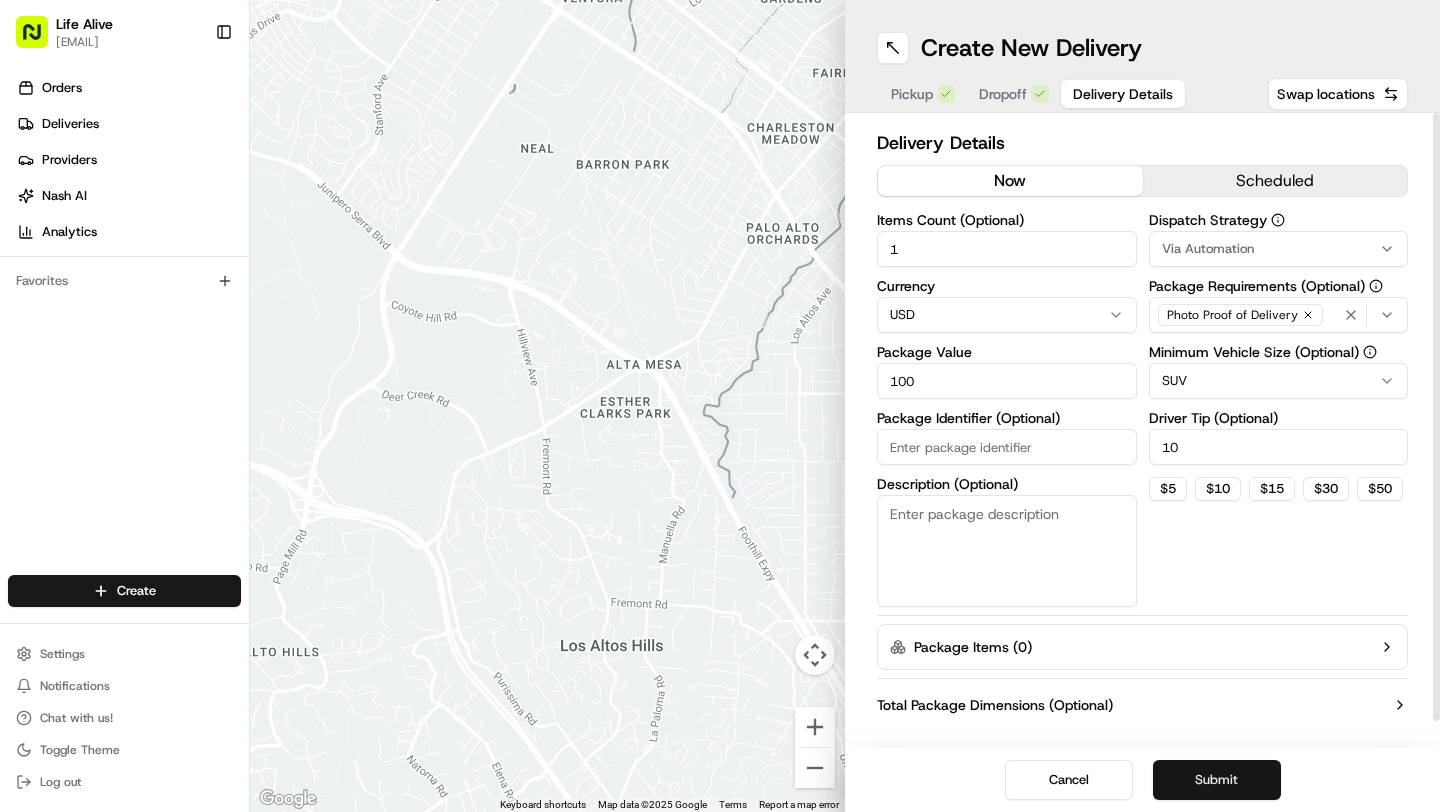 click on "Submit" at bounding box center (1217, 780) 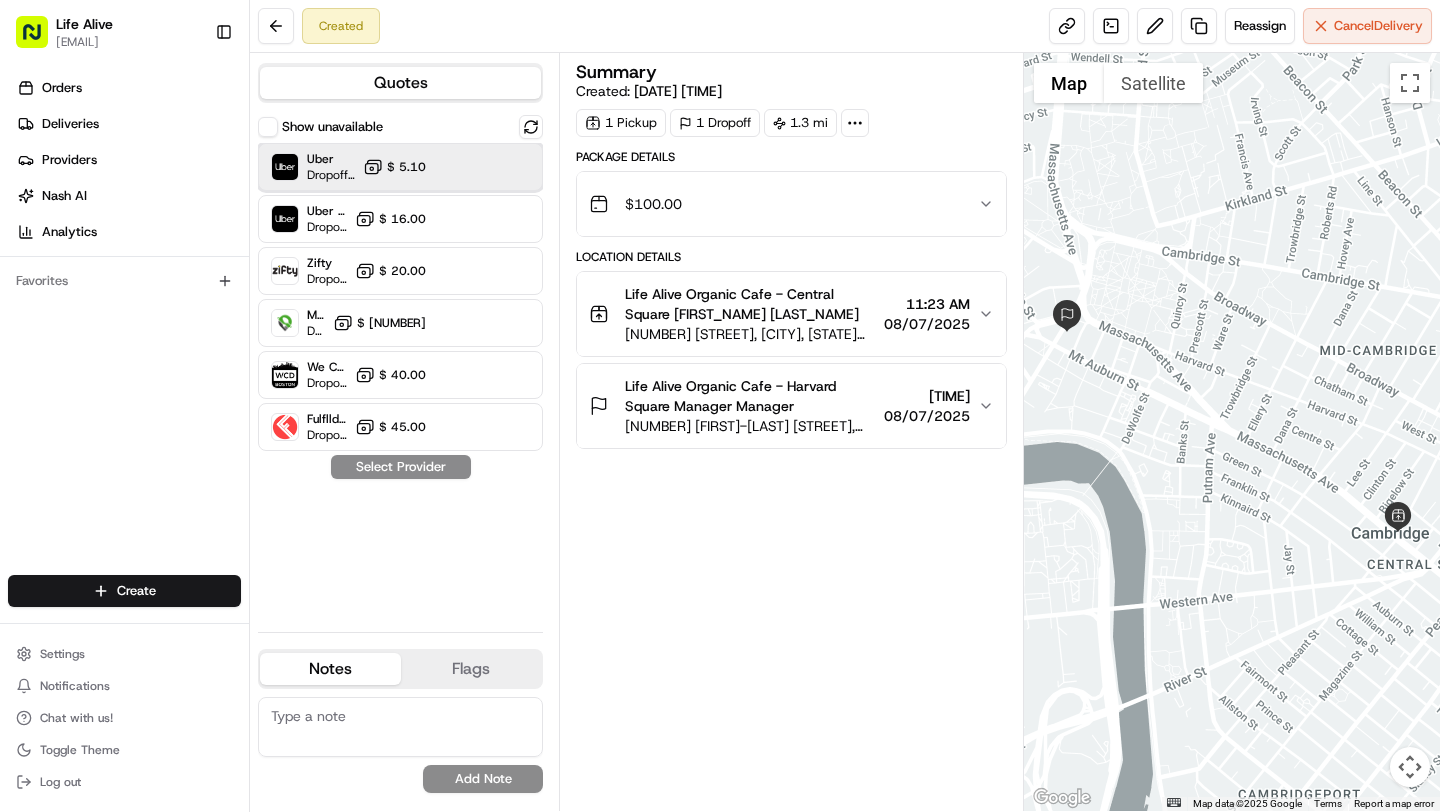 click on "Uber Dropoff ETA   19 minutes $   5.10" at bounding box center (400, 167) 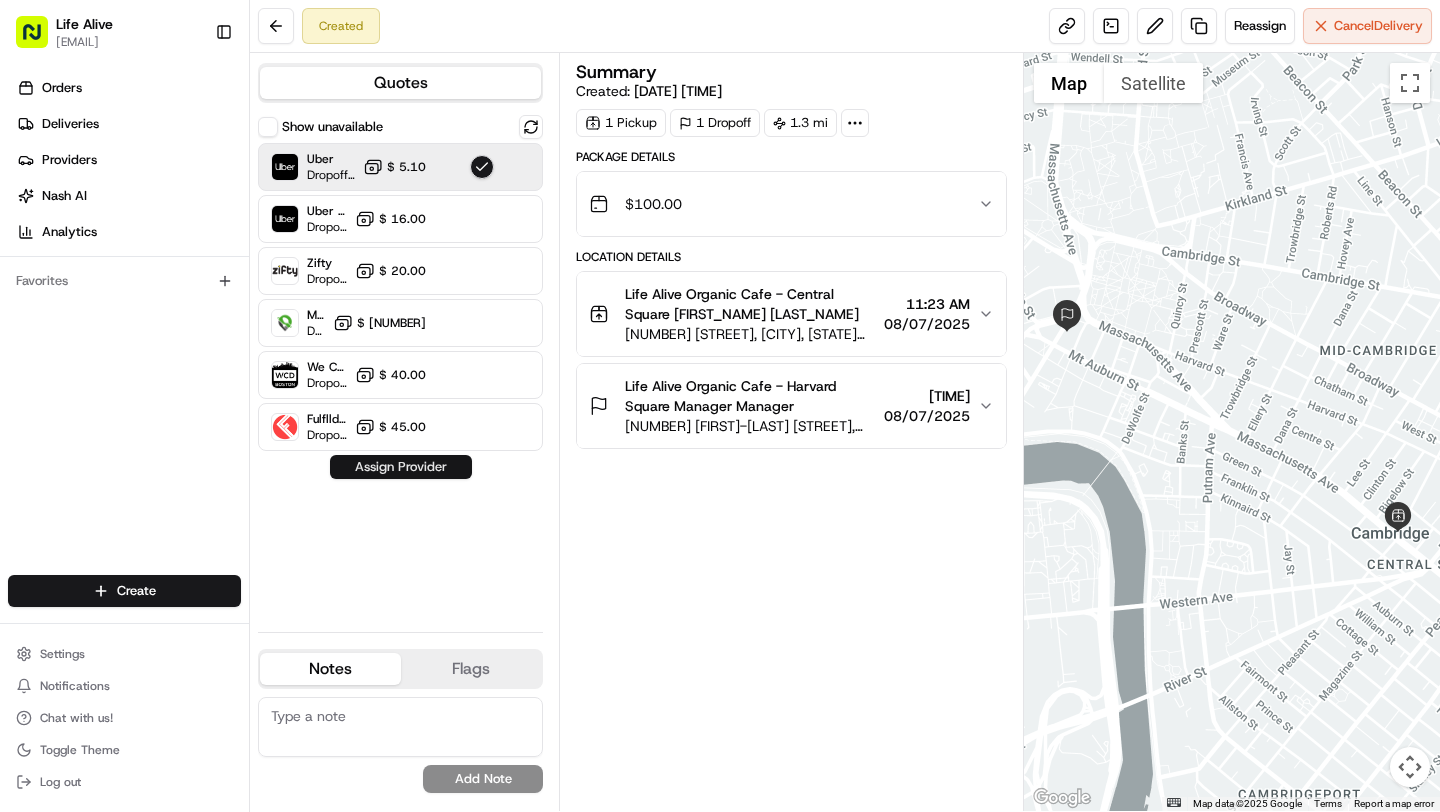 click on "Assign Provider" at bounding box center (401, 467) 